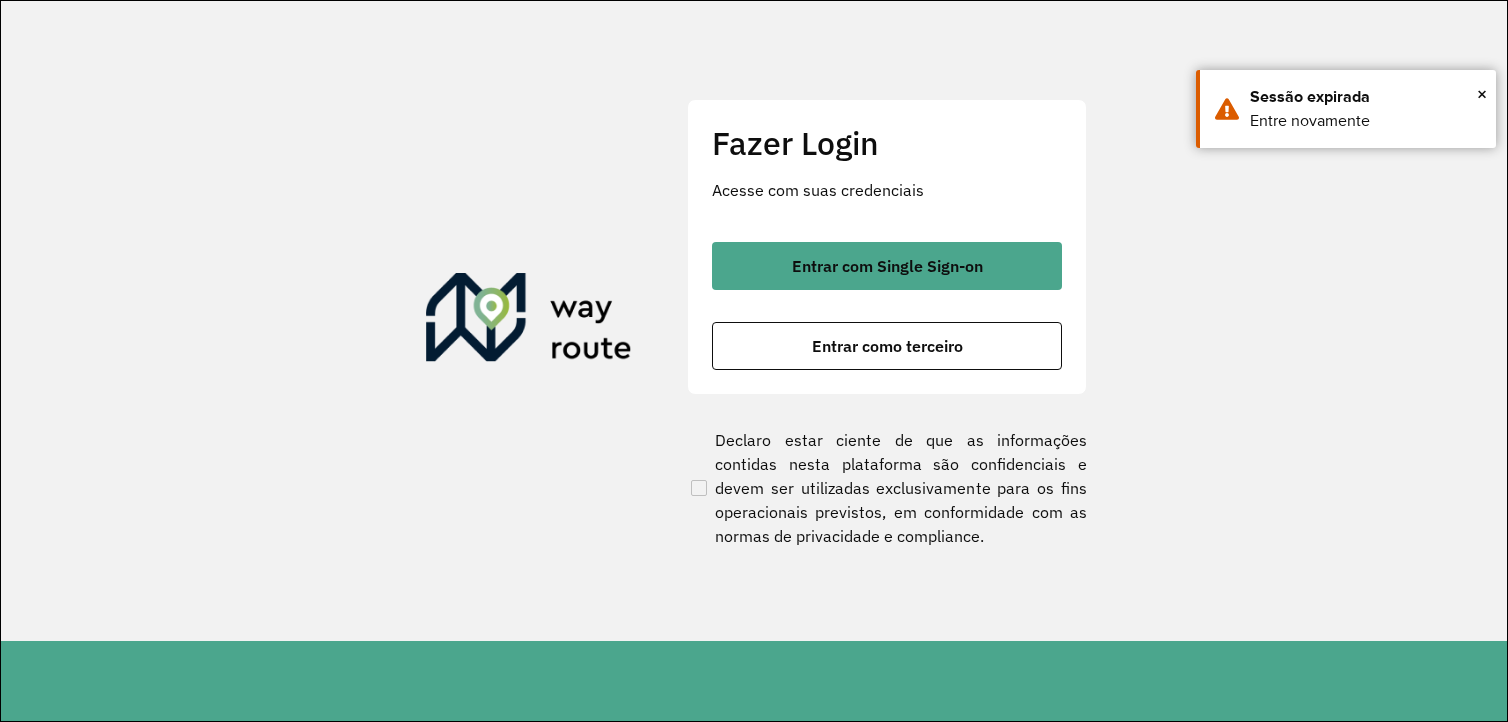 scroll, scrollTop: 0, scrollLeft: 0, axis: both 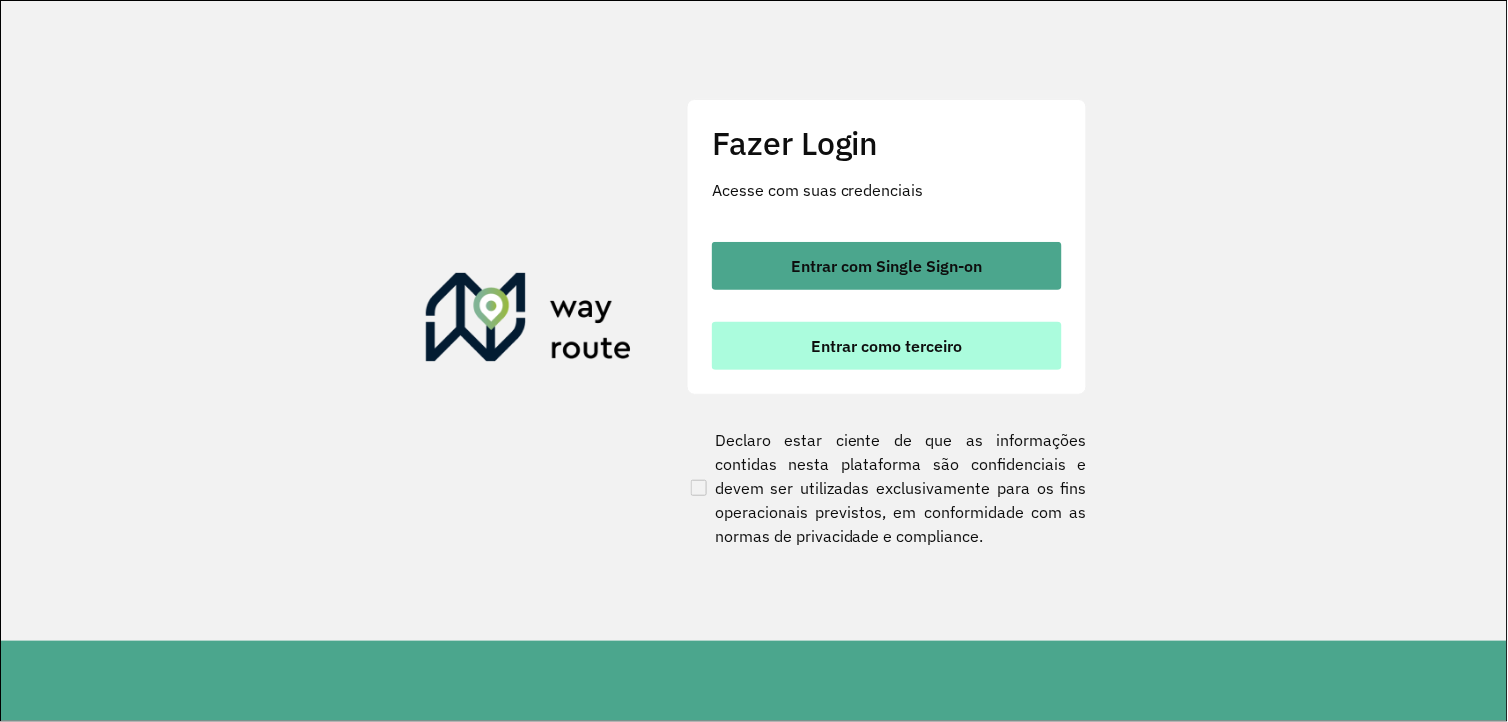 click on "Entrar como terceiro" at bounding box center [887, 346] 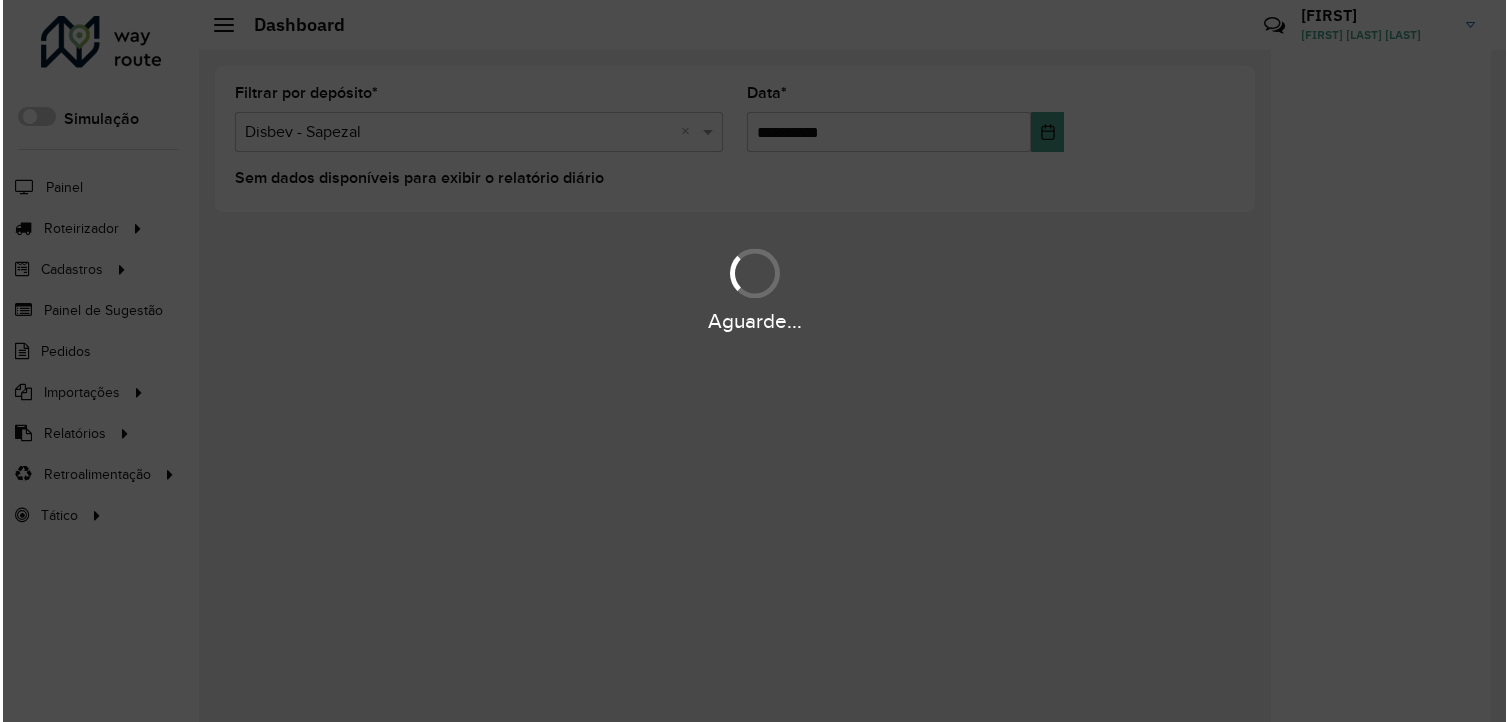 scroll, scrollTop: 0, scrollLeft: 0, axis: both 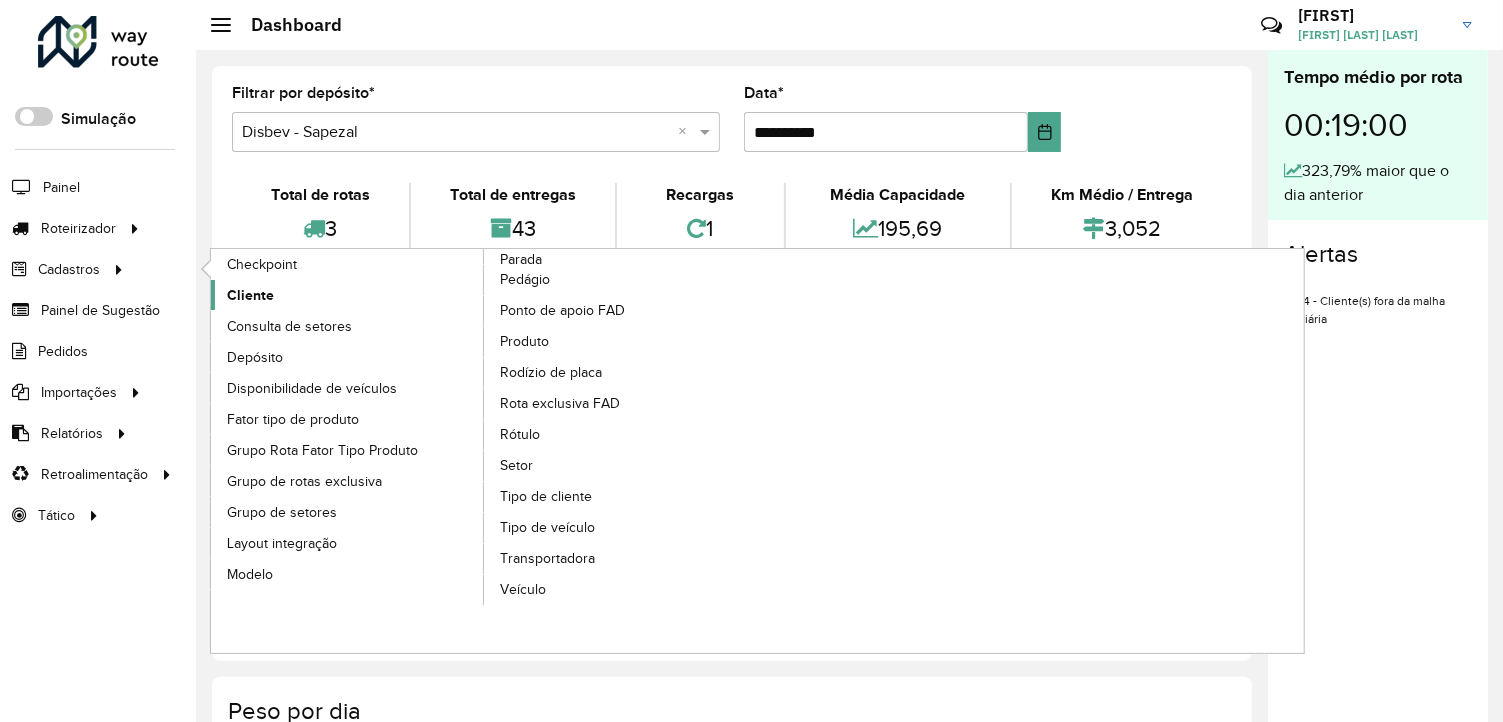 click on "Cliente" 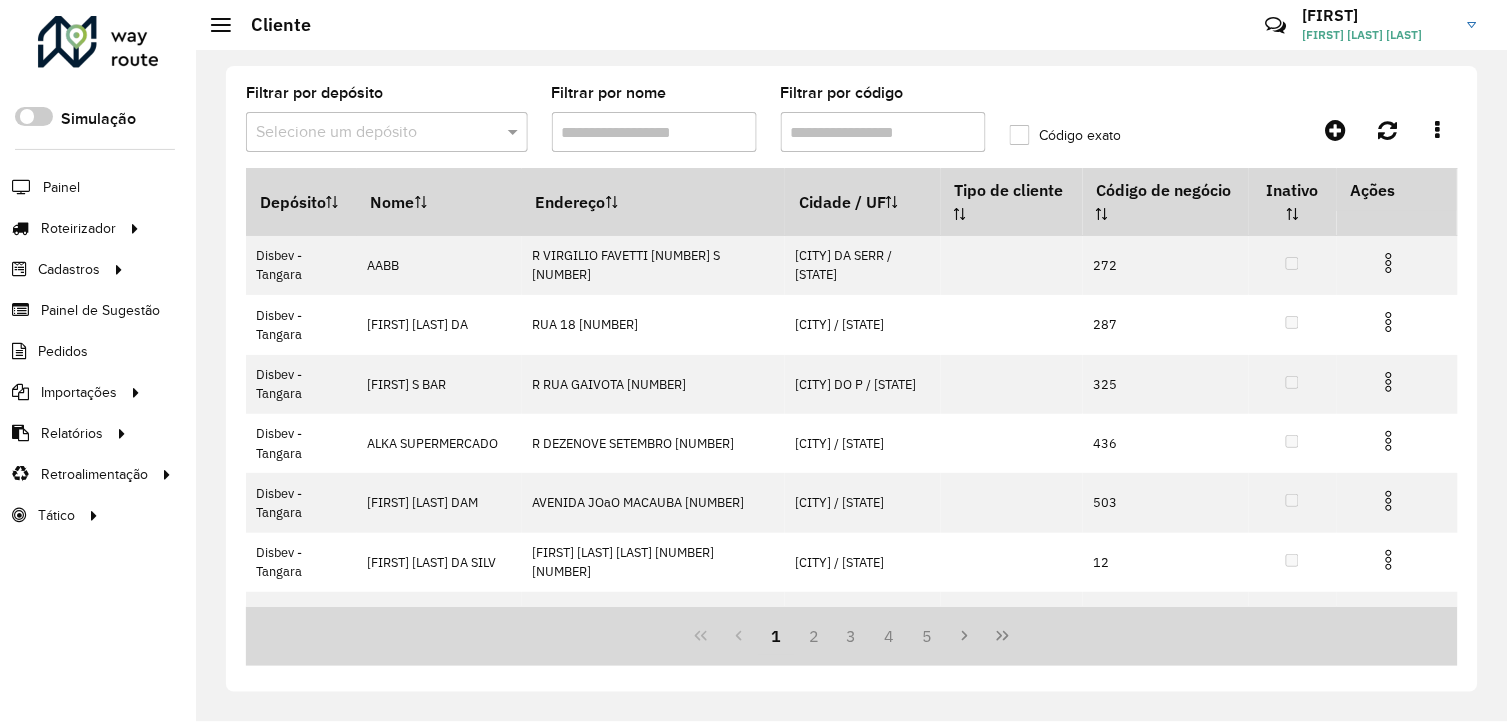 click on "Filtrar por código" at bounding box center [883, 132] 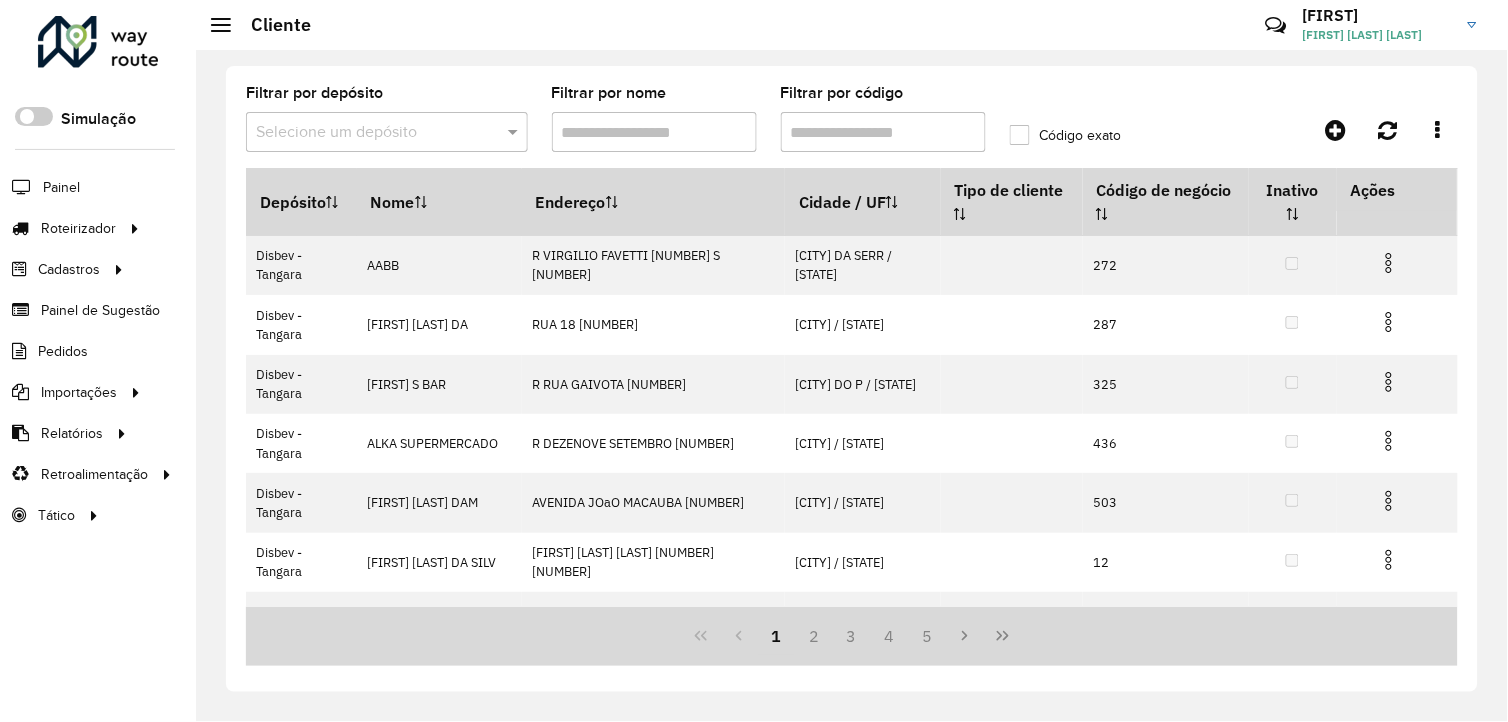 paste on "*****" 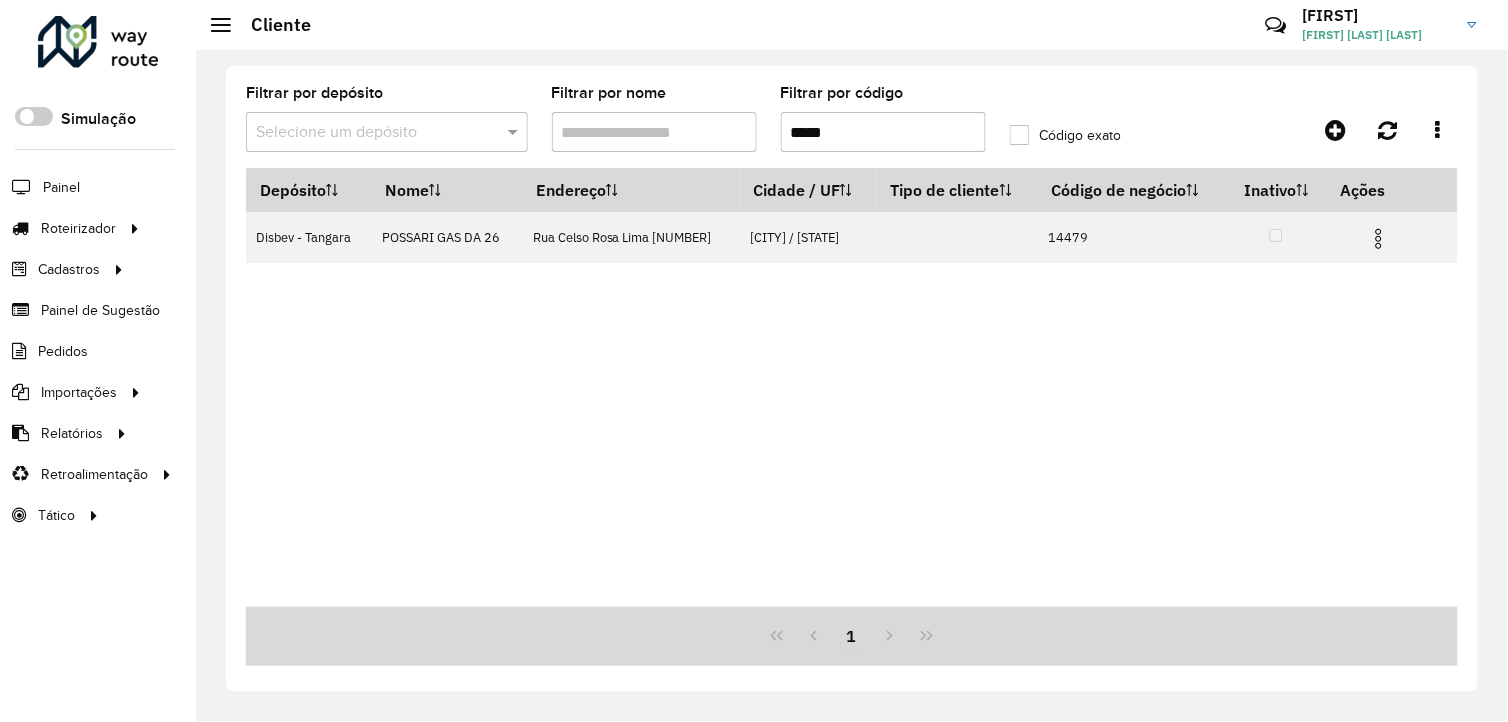 type on "*****" 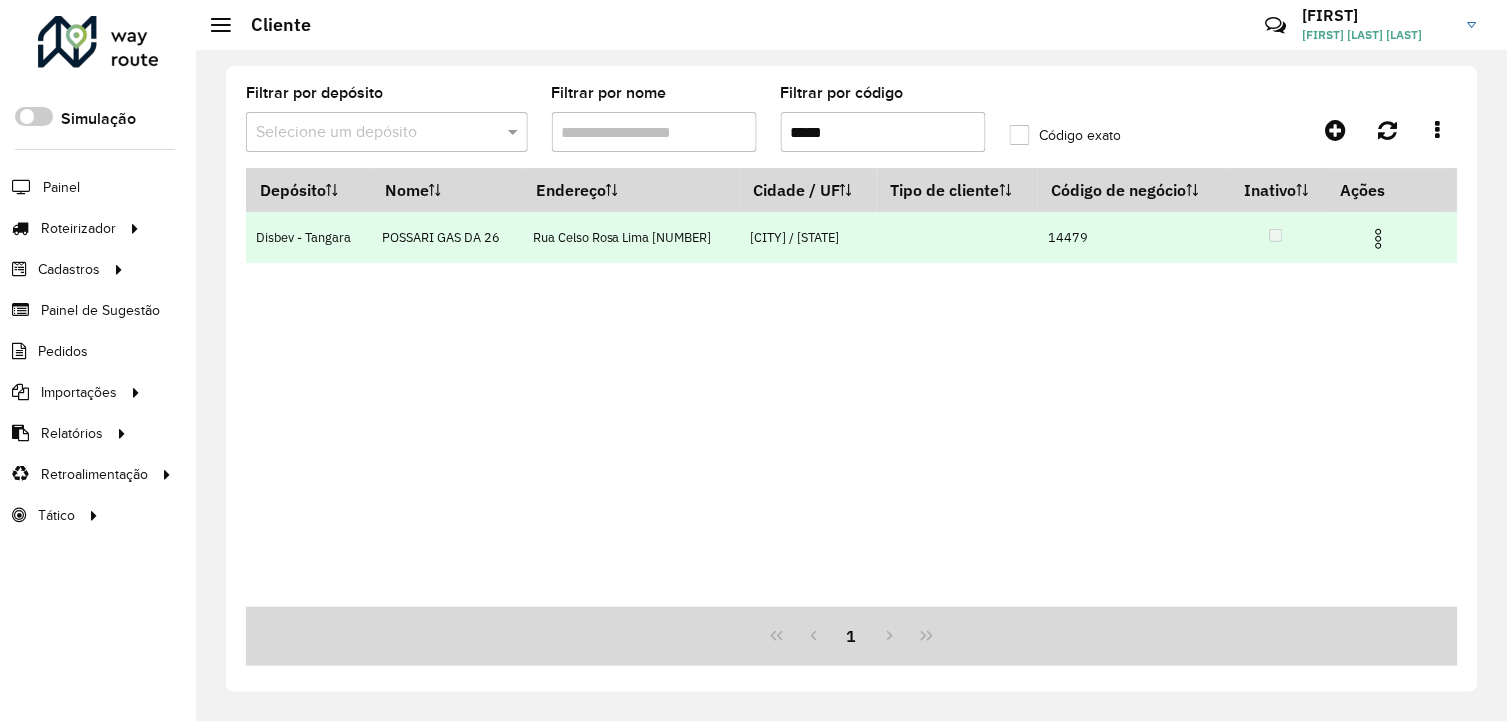 click at bounding box center (1379, 239) 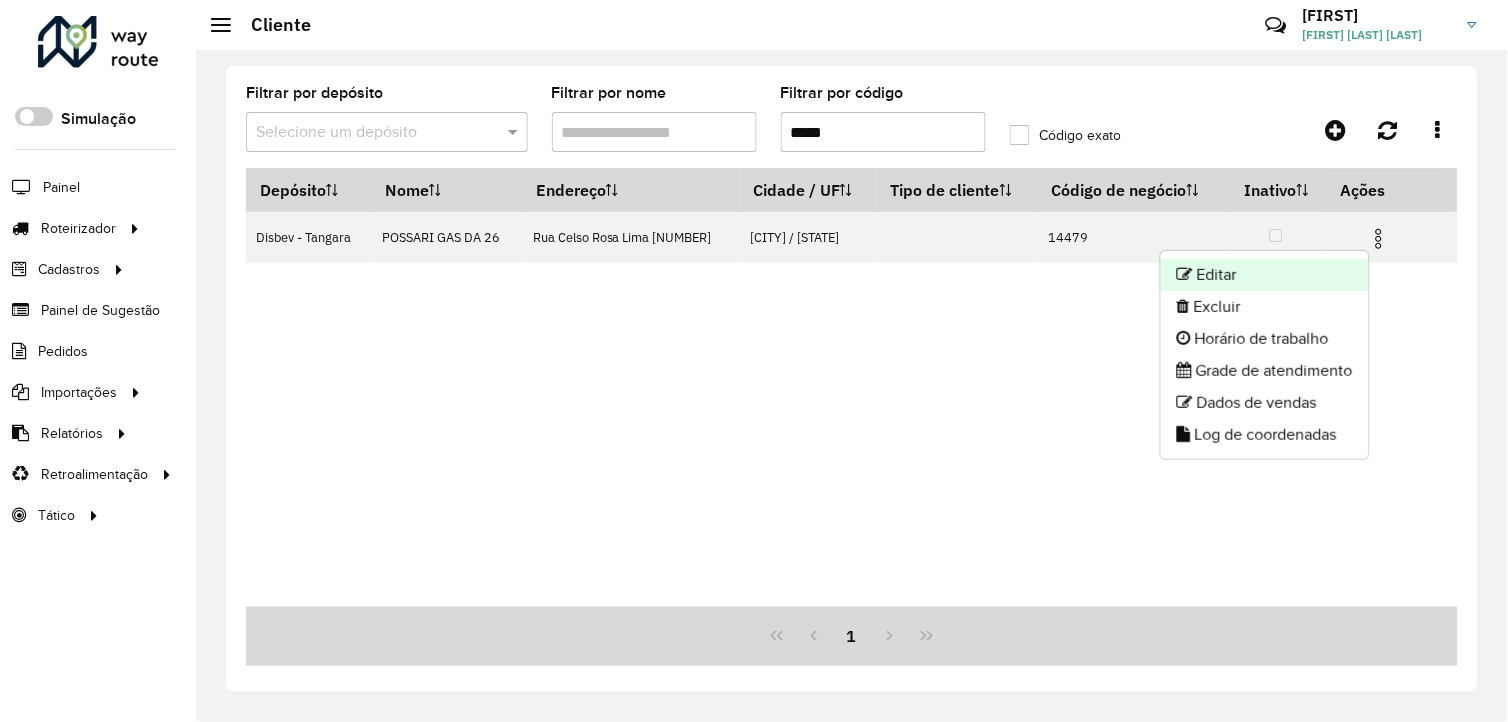 click on "Editar" 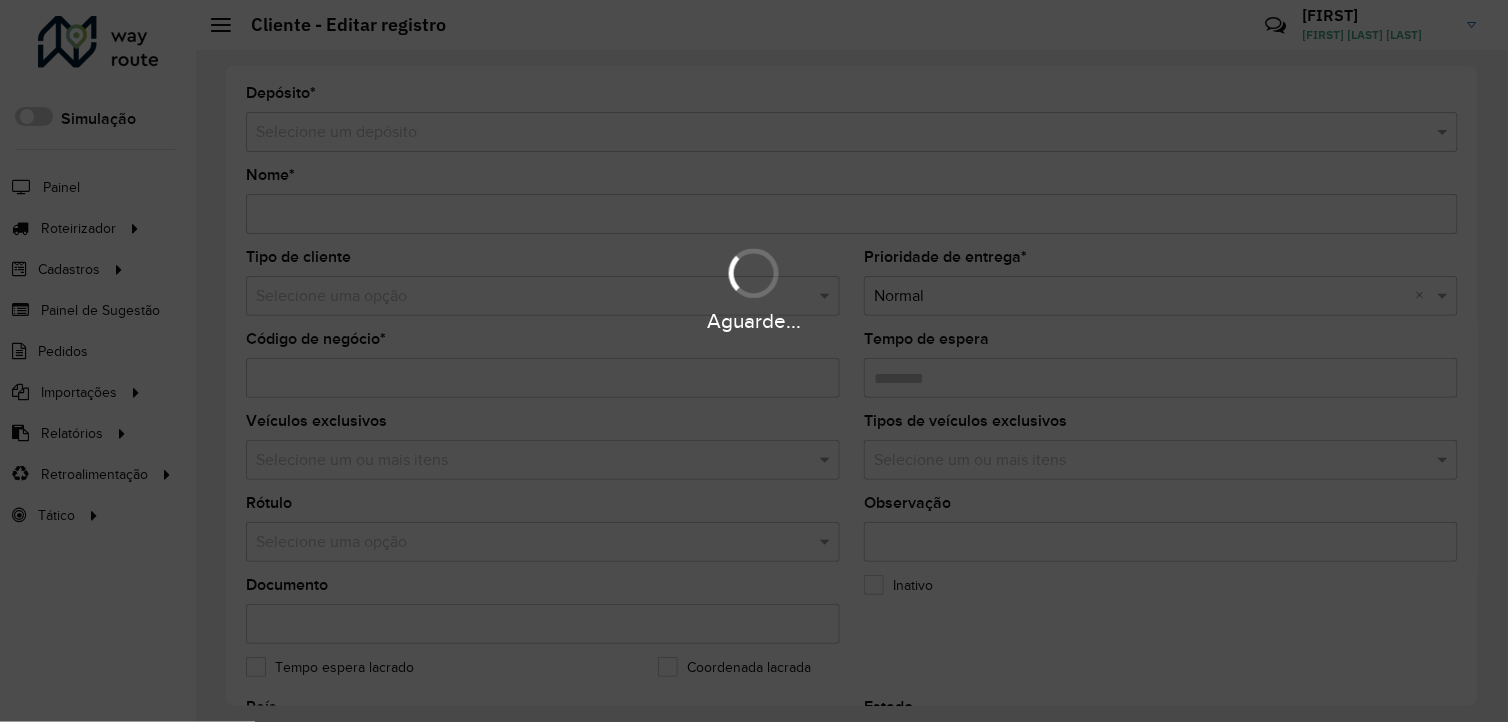 type on "**********" 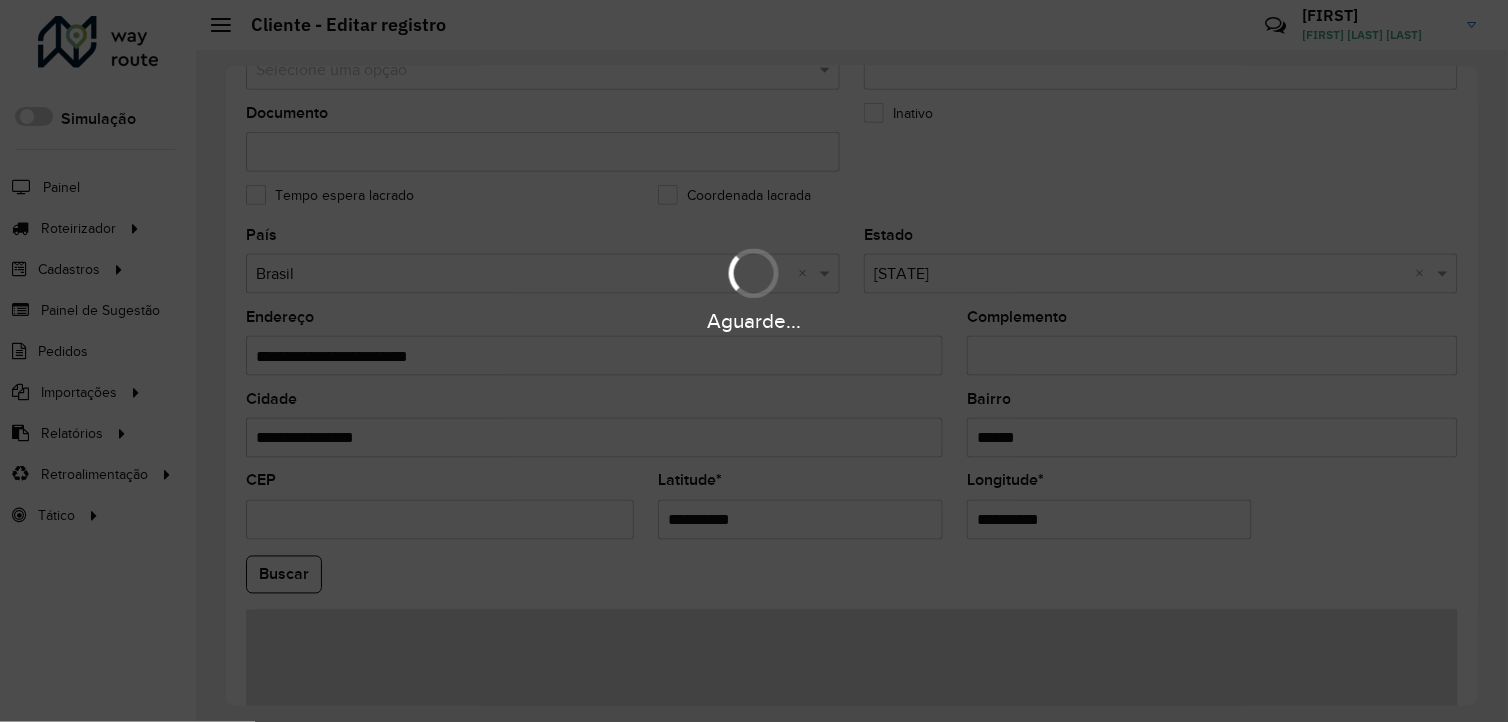 scroll, scrollTop: 555, scrollLeft: 0, axis: vertical 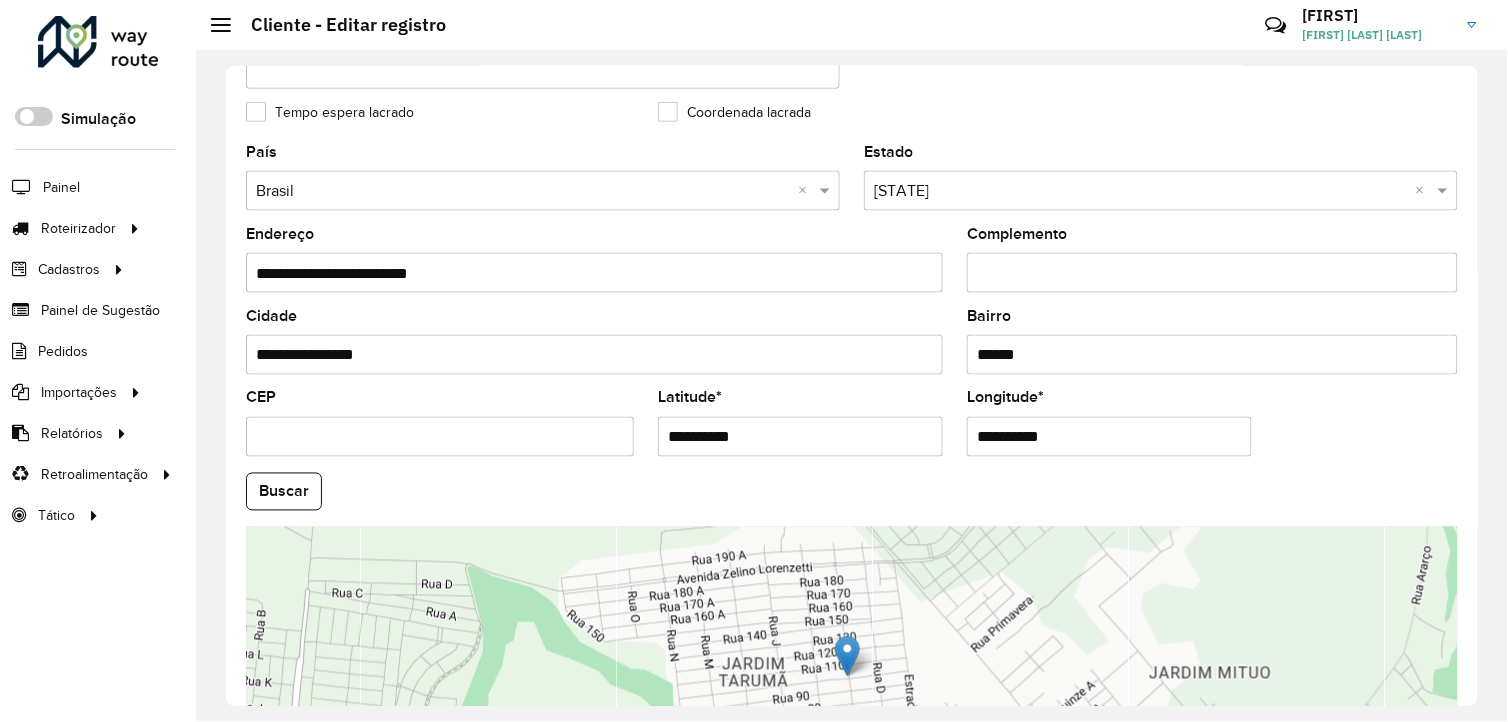 drag, startPoint x: 754, startPoint y: 435, endPoint x: 650, endPoint y: 431, distance: 104.0769 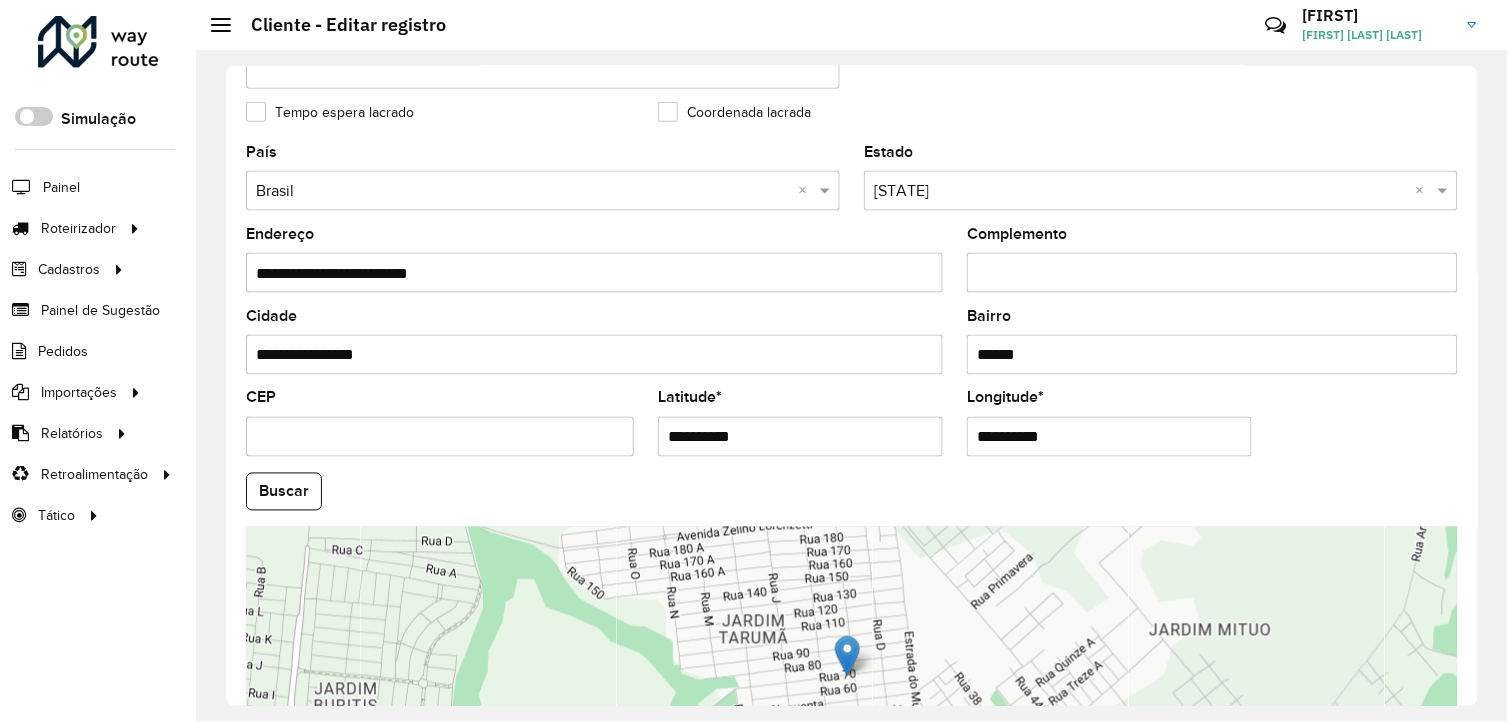 drag, startPoint x: 1056, startPoint y: 445, endPoint x: 944, endPoint y: 451, distance: 112.1606 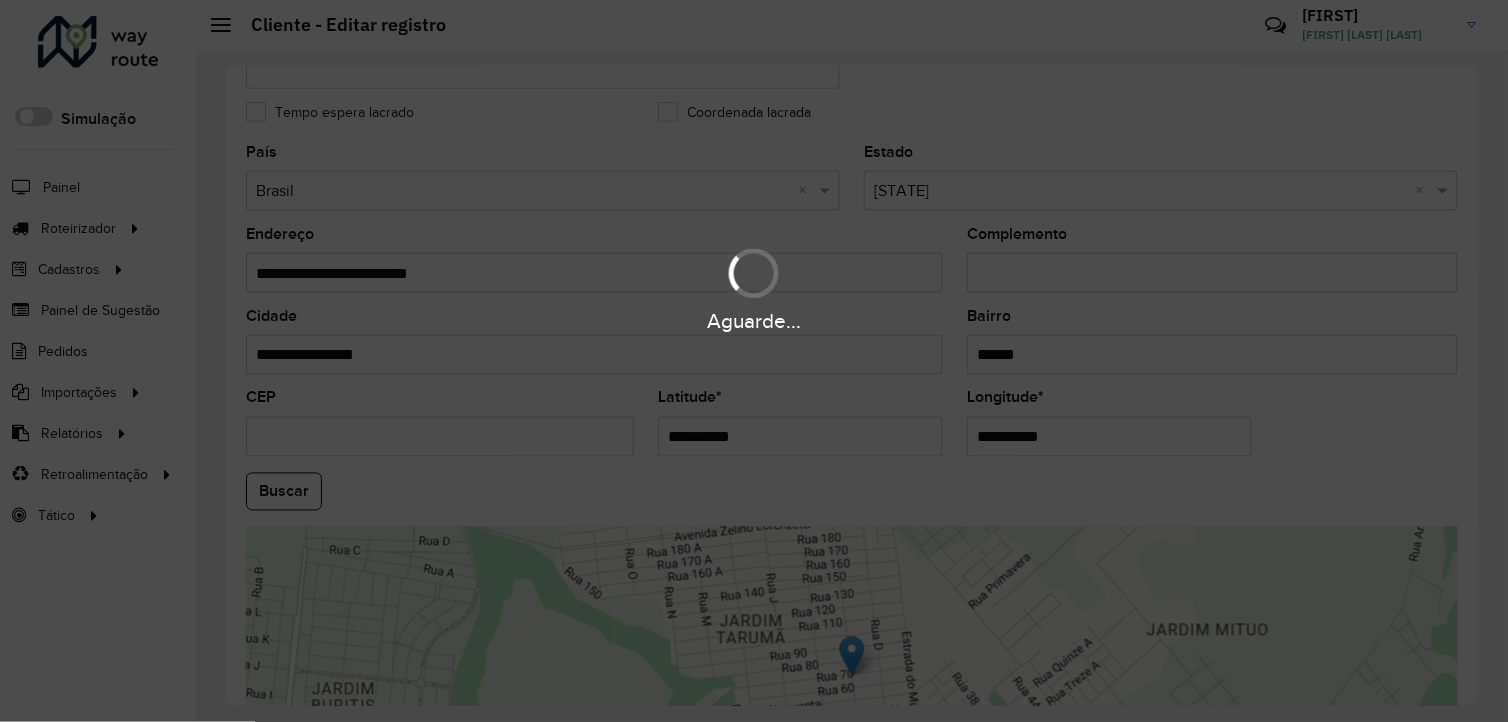 click on "Aguarde...  Pop-up bloqueado!  Seu navegador bloqueou automáticamente a abertura de uma nova janela.   Acesse as configurações e adicione o endereço do sistema a lista de permissão.   Fechar  Roteirizador AmbevTech Simulação Painel Roteirizador Entregas Cadastros Checkpoint Cliente Consulta de setores Depósito Disponibilidade de veículos Fator tipo de produto Grupo Rota Fator Tipo Produto Grupo de rotas exclusiva Grupo de setores Layout integração Modelo Parada Pedágio Ponto de apoio FAD Produto Rodízio de placa Rota exclusiva FAD Rótulo Setor Tipo de cliente Tipo de veículo Transportadora Veículo Painel de Sugestão Pedidos Importações Clientes Fator tipo produto Grade de atendimento Janela de atendimento Localização Pedidos Tempo de espera Veículos Relatórios Ações da sessão Clientes Clientes fora malha Exclusão pedido Fator tipo de produto Filtros da sessão Indicadores roteirização Integração automática Pedidos agrupados Pedidos não Roteirizados Romaneio Roteirização * *" at bounding box center (754, 361) 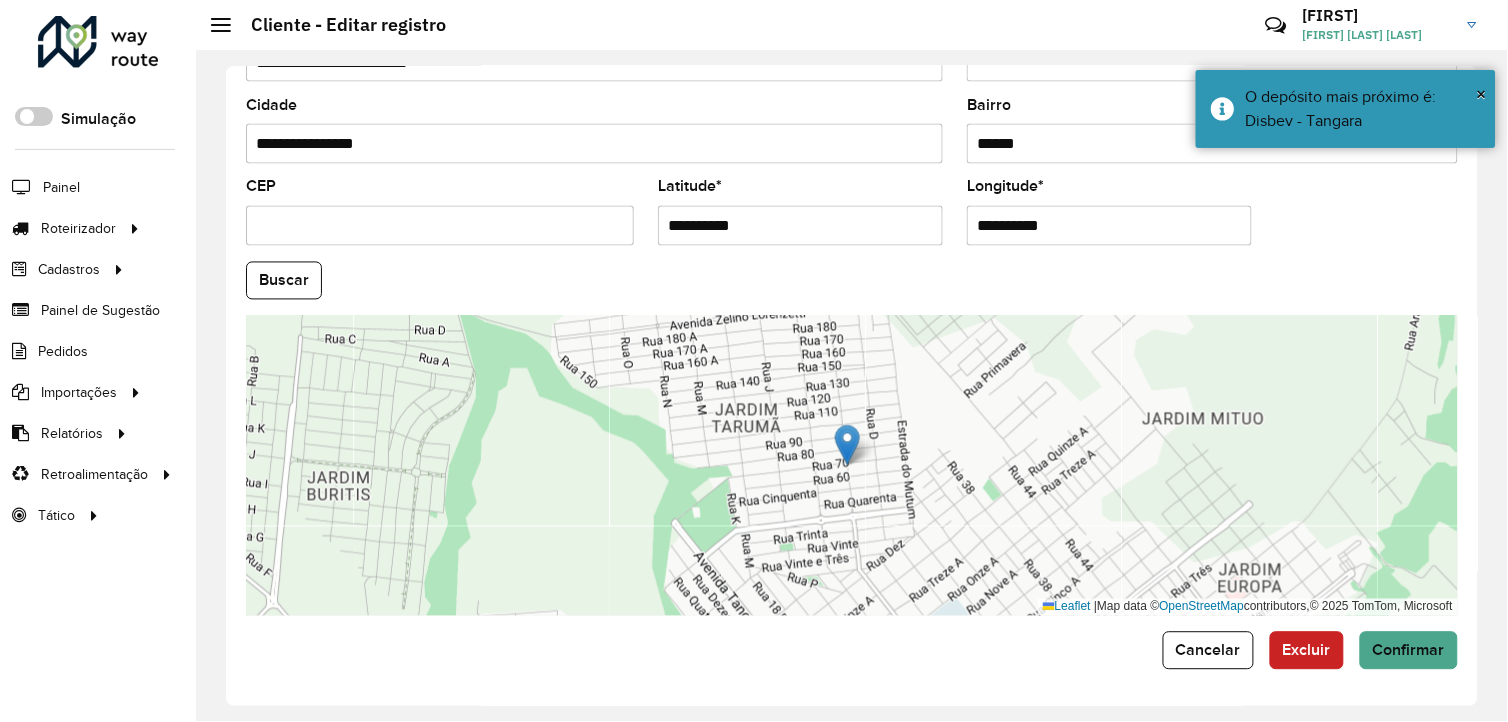 scroll, scrollTop: 770, scrollLeft: 0, axis: vertical 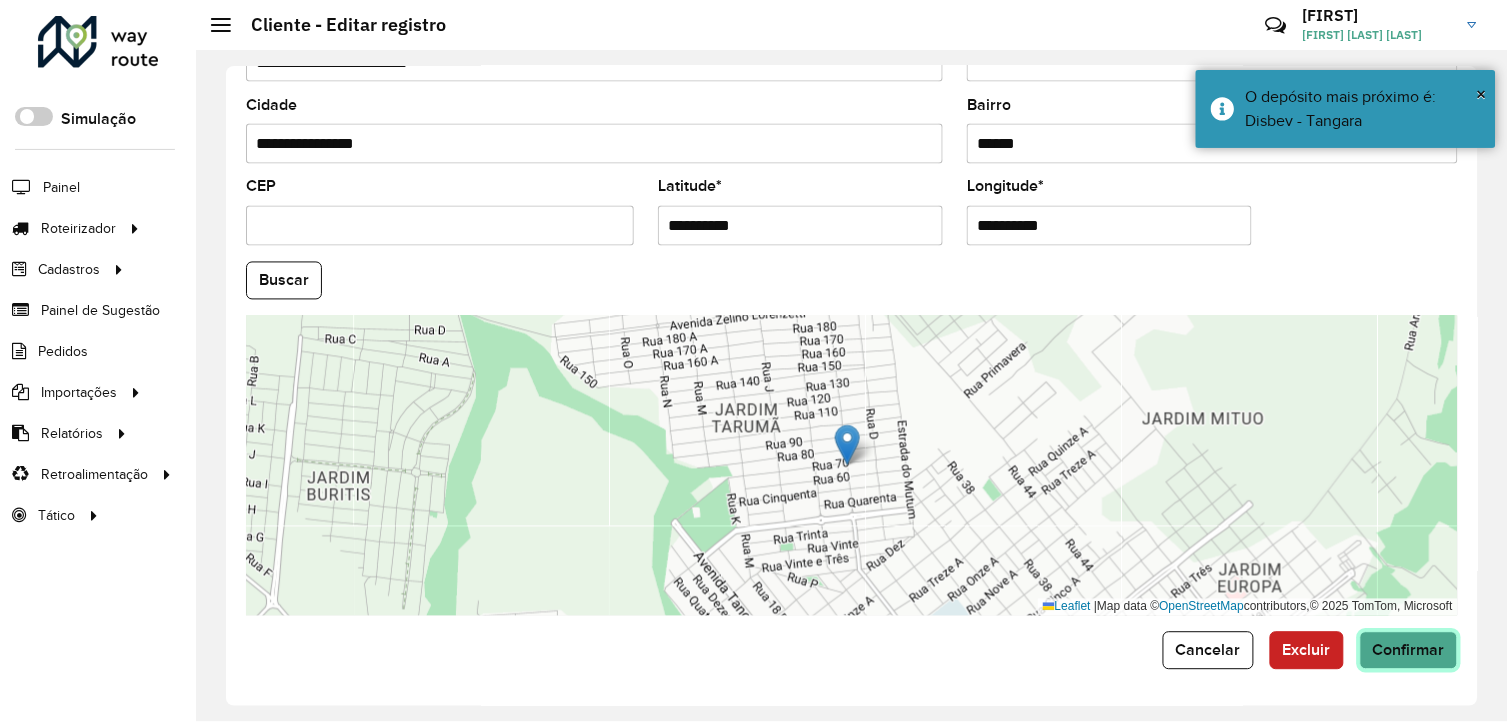 click on "Confirmar" 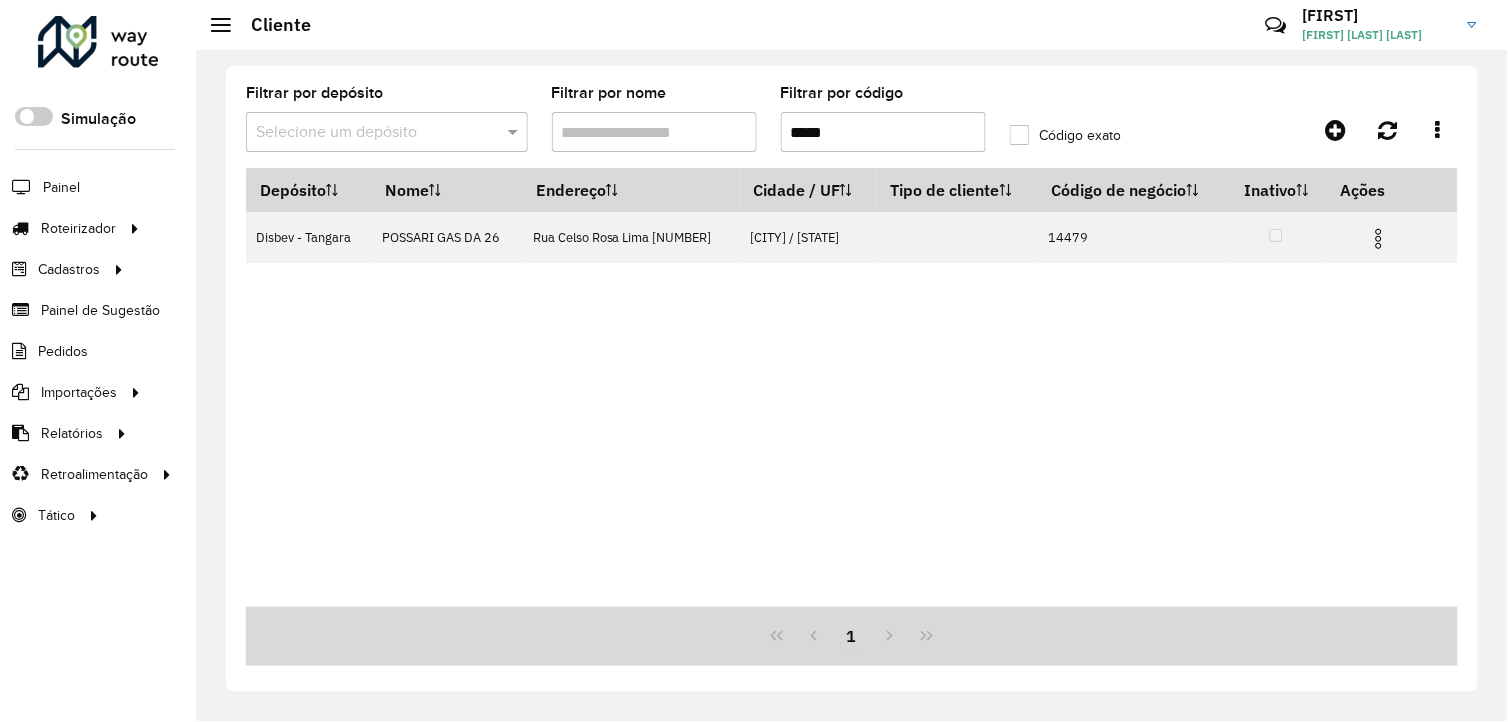 drag, startPoint x: 835, startPoint y: 136, endPoint x: 763, endPoint y: 135, distance: 72.00694 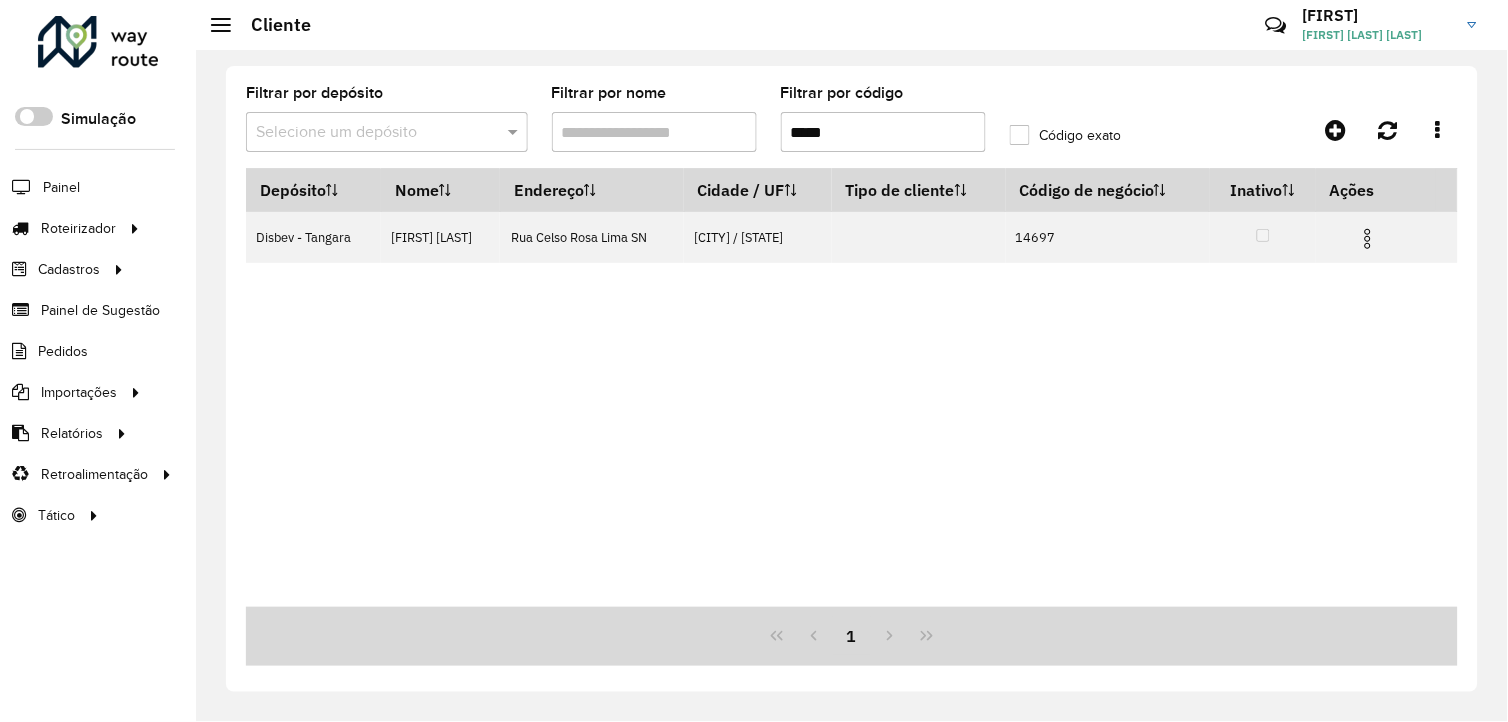 type on "*****" 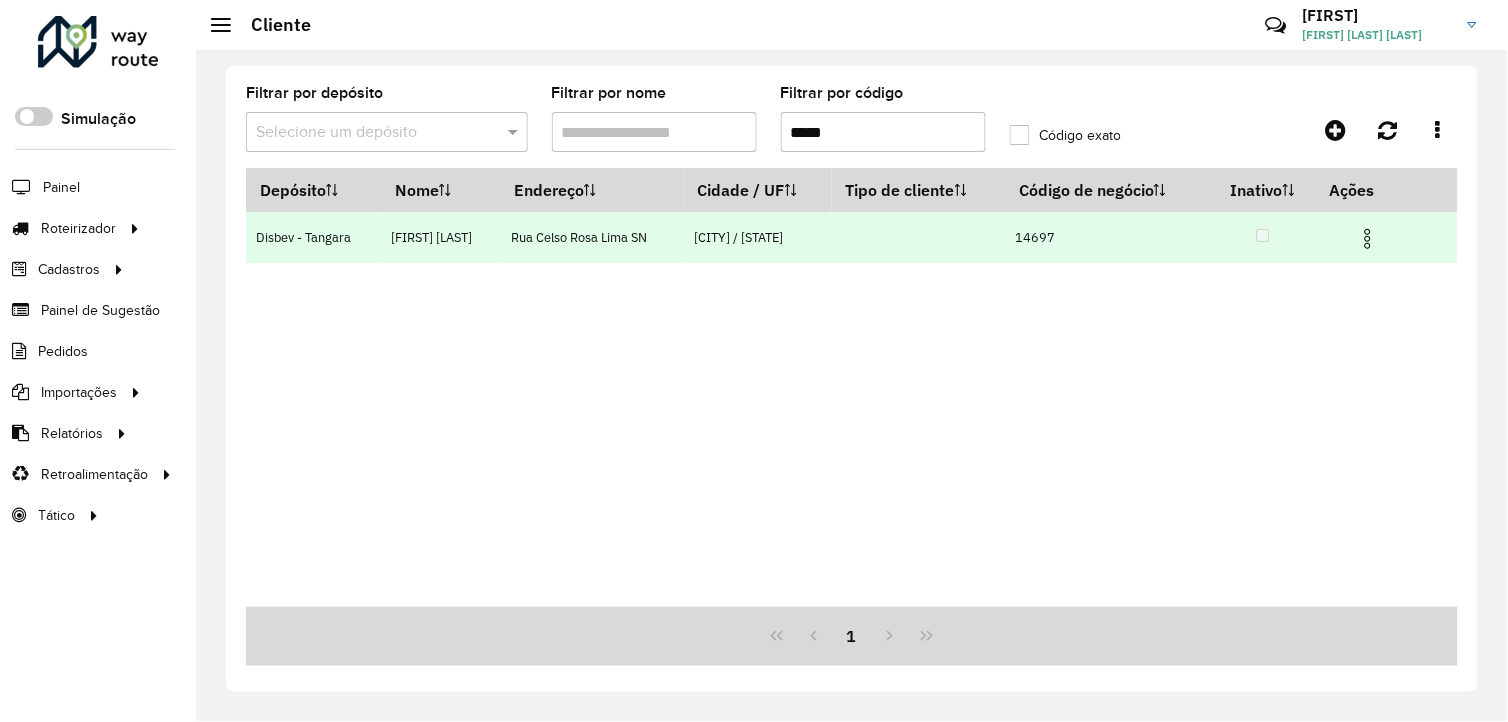 click at bounding box center [1368, 239] 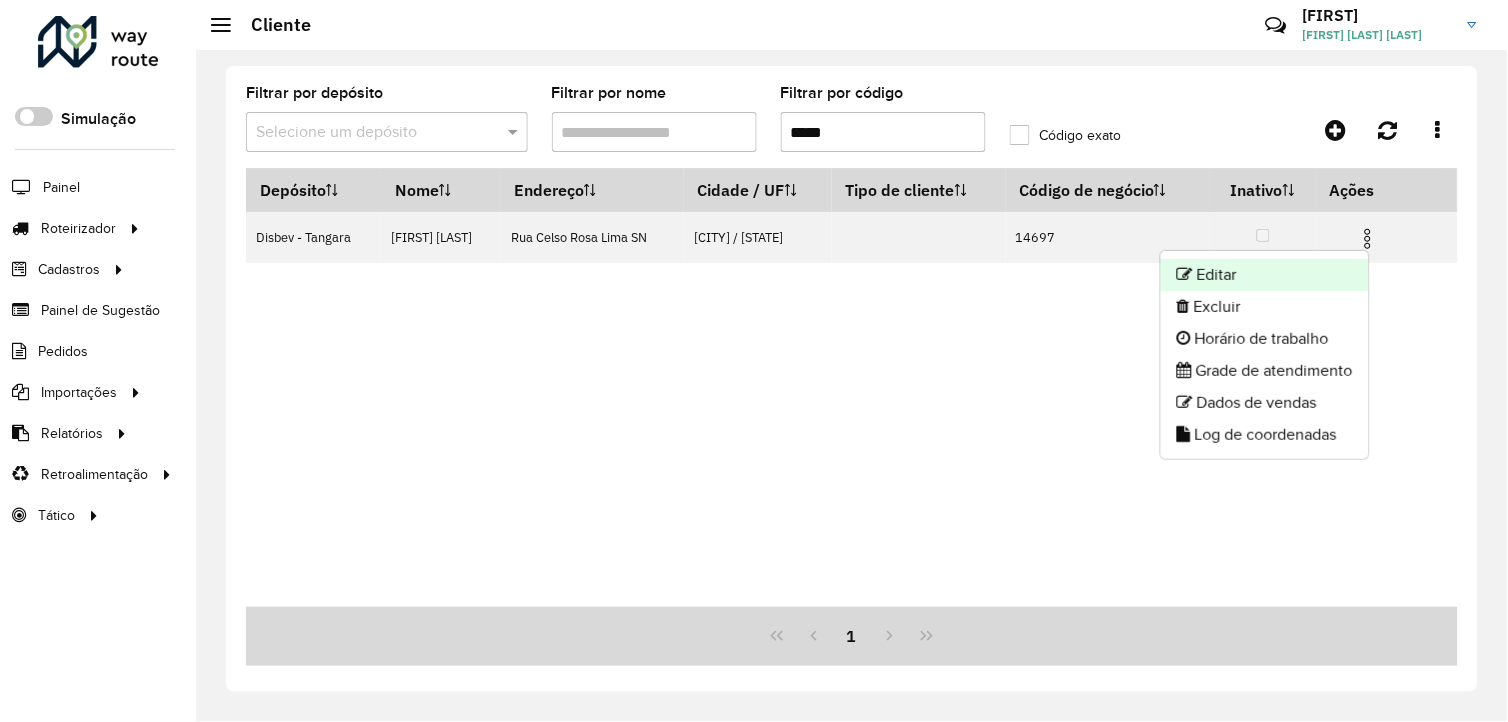 click on "Editar" 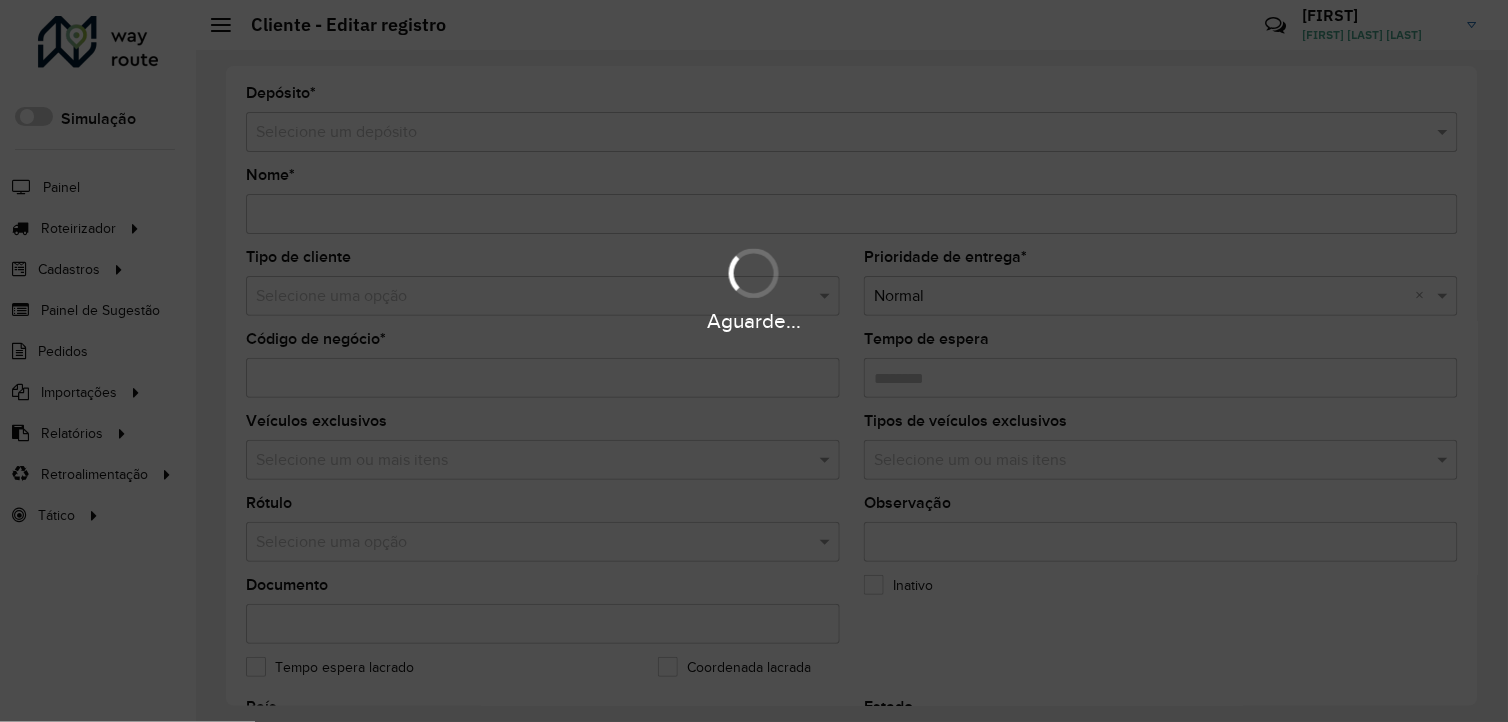 type on "**********" 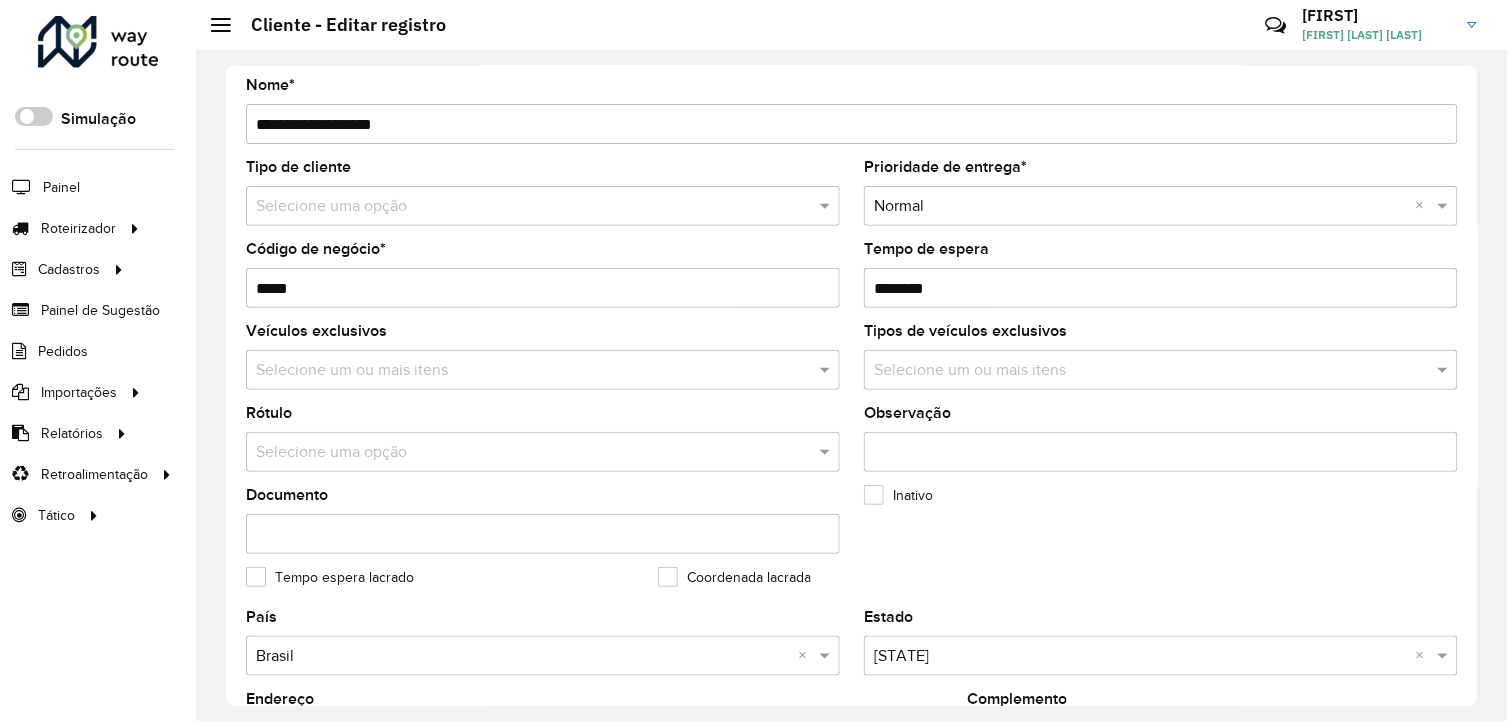 scroll, scrollTop: 444, scrollLeft: 0, axis: vertical 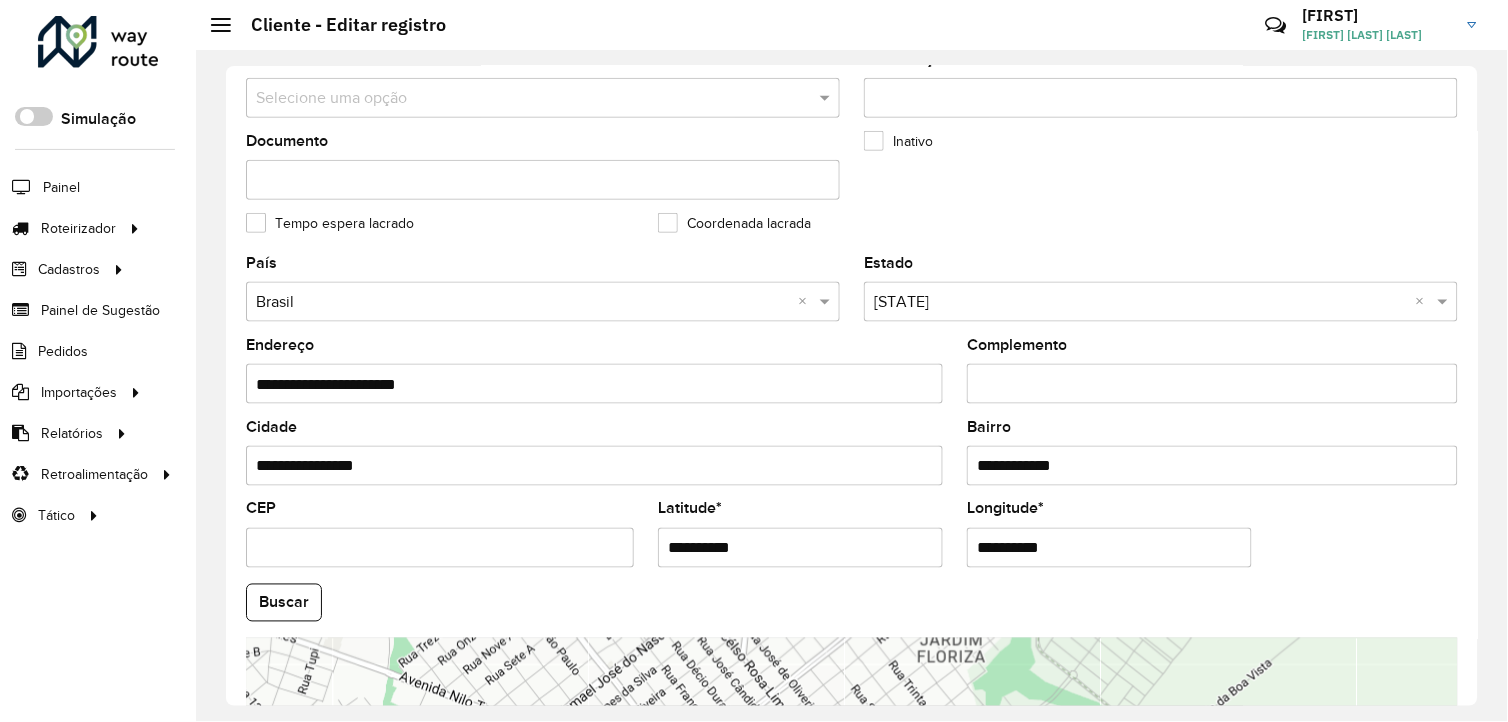 drag, startPoint x: 771, startPoint y: 555, endPoint x: 654, endPoint y: 561, distance: 117.15375 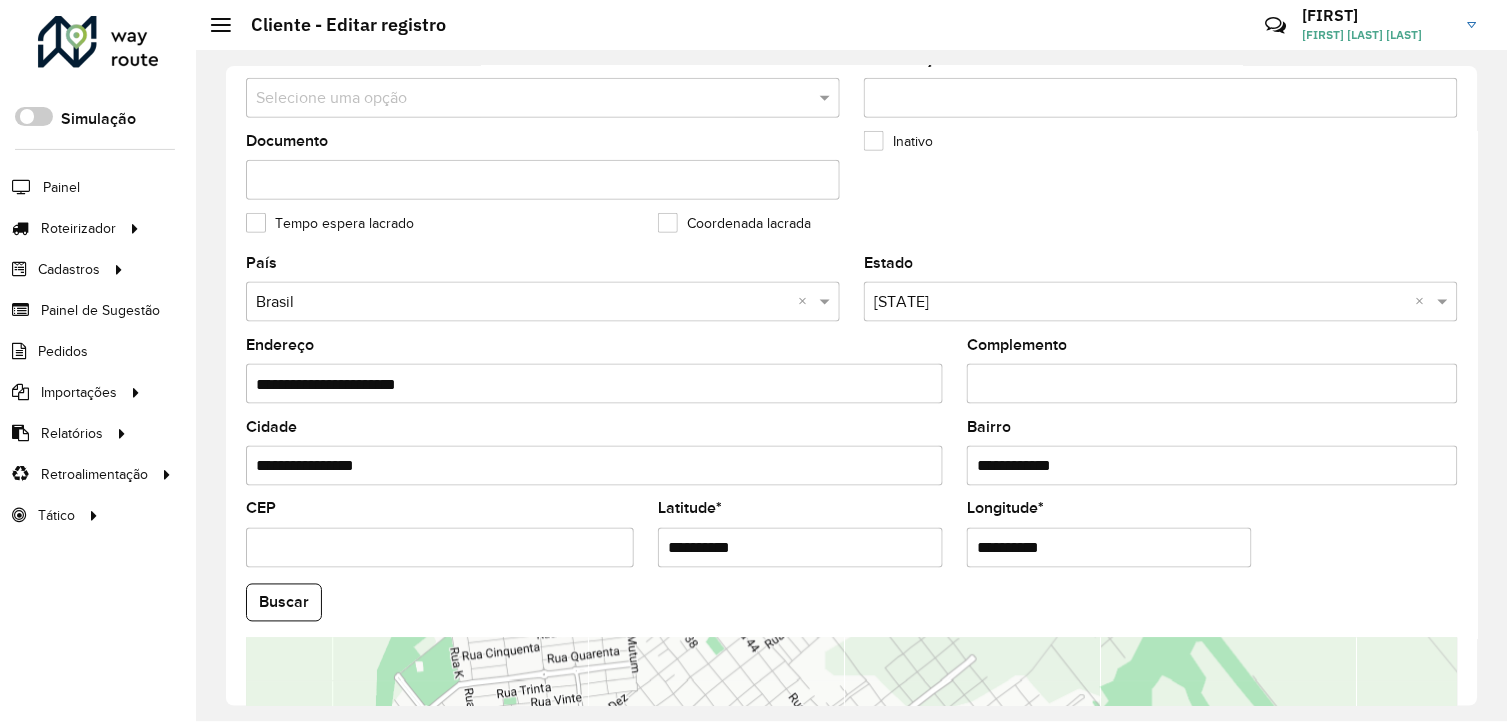 drag, startPoint x: 1067, startPoint y: 558, endPoint x: 967, endPoint y: 558, distance: 100 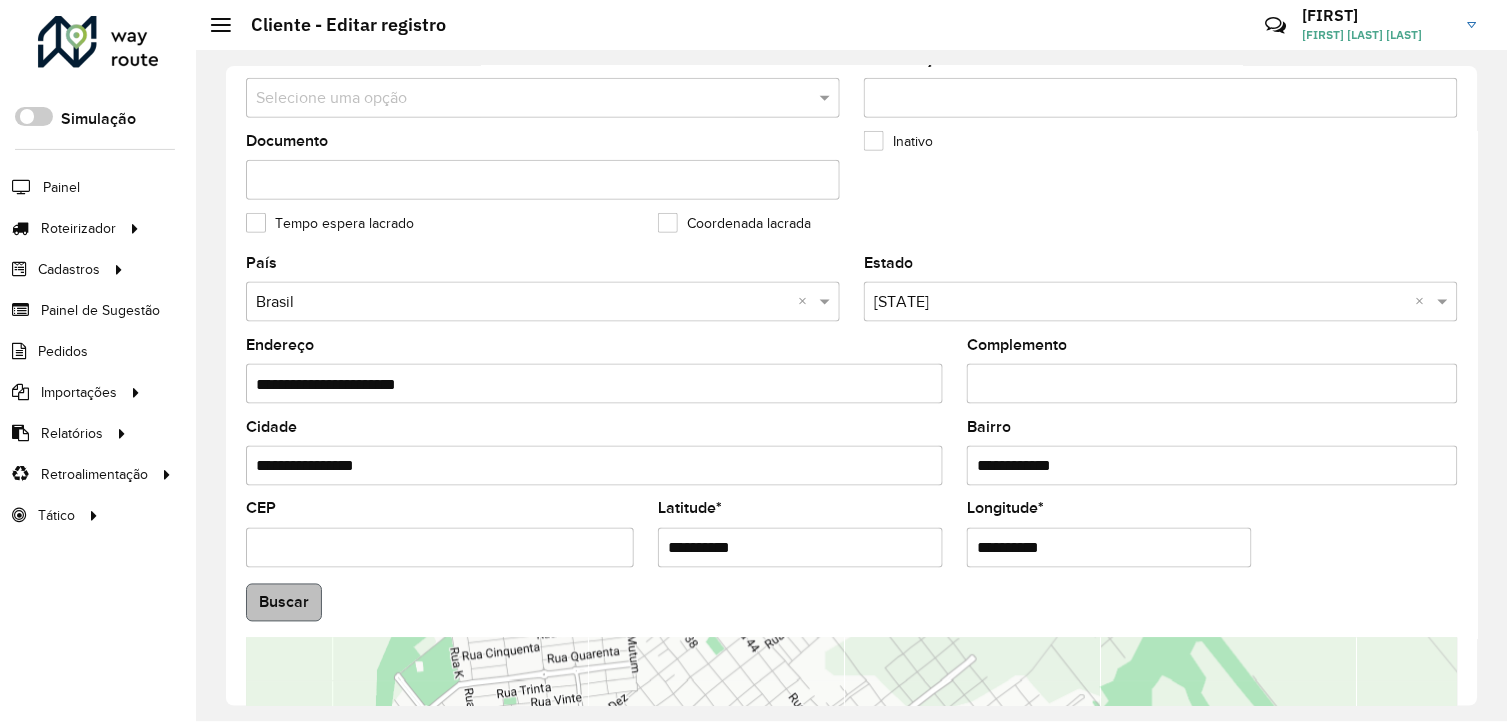 type on "**********" 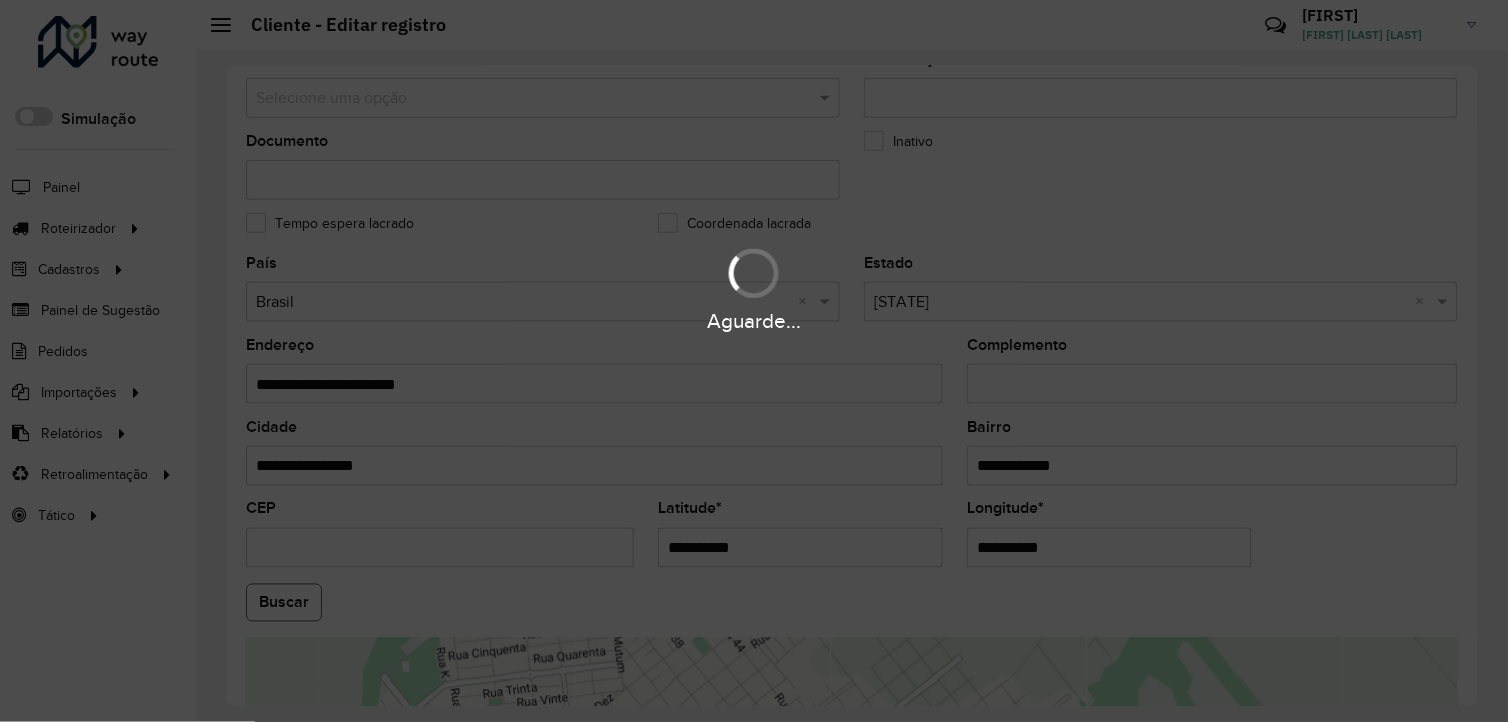 click on "Aguarde...  Pop-up bloqueado!  Seu navegador bloqueou automáticamente a abertura de uma nova janela.   Acesse as configurações e adicione o endereço do sistema a lista de permissão.   Fechar  Roteirizador AmbevTech Simulação Painel Roteirizador Entregas Cadastros Checkpoint Cliente Consulta de setores Depósito Disponibilidade de veículos Fator tipo de produto Grupo Rota Fator Tipo Produto Grupo de rotas exclusiva Grupo de setores Layout integração Modelo Parada Pedágio Ponto de apoio FAD Produto Rodízio de placa Rota exclusiva FAD Rótulo Setor Tipo de cliente Tipo de veículo Transportadora Veículo Painel de Sugestão Pedidos Importações Clientes Fator tipo produto Grade de atendimento Janela de atendimento Localização Pedidos Tempo de espera Veículos Relatórios Ações da sessão Clientes Clientes fora malha Exclusão pedido Fator tipo de produto Filtros da sessão Indicadores roteirização Integração automática Pedidos agrupados Pedidos não Roteirizados Romaneio Roteirização * *" at bounding box center [754, 361] 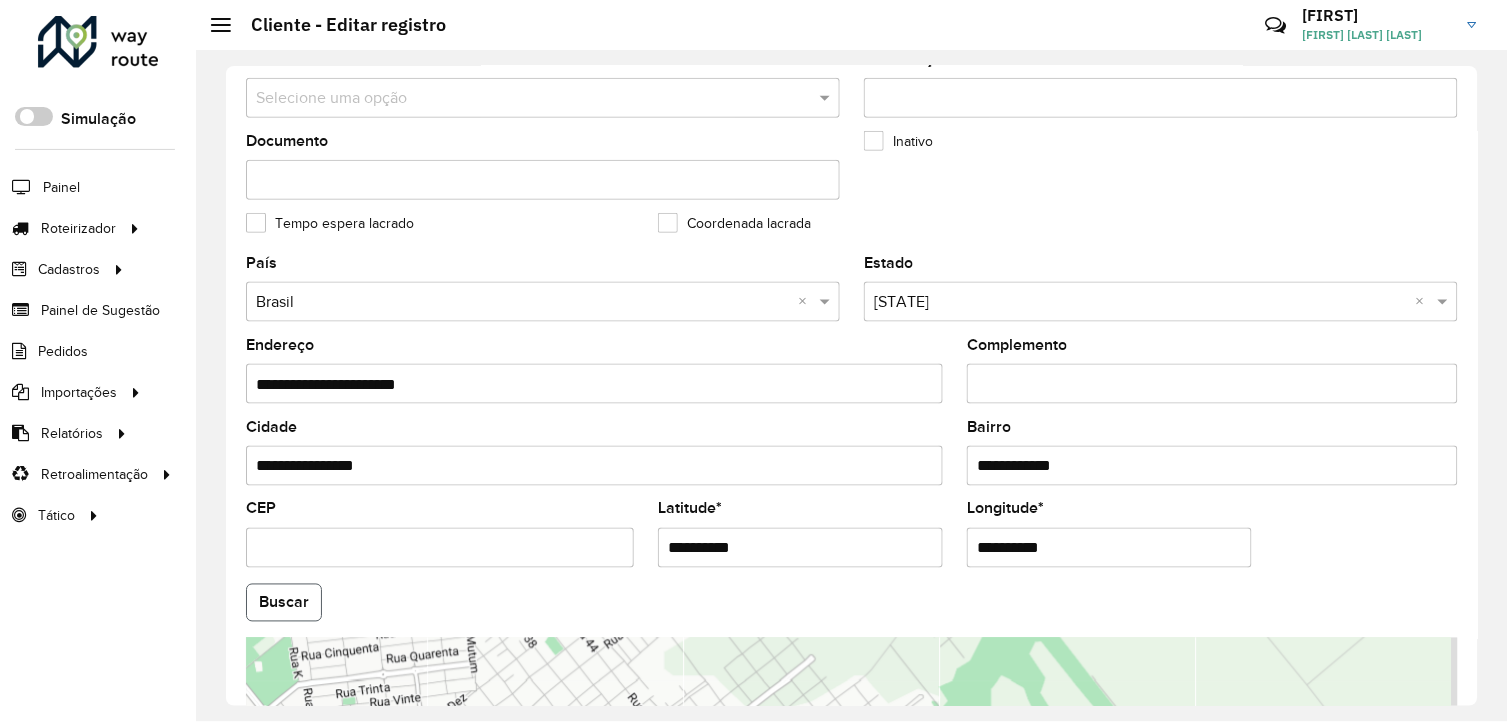 click on "Buscar" 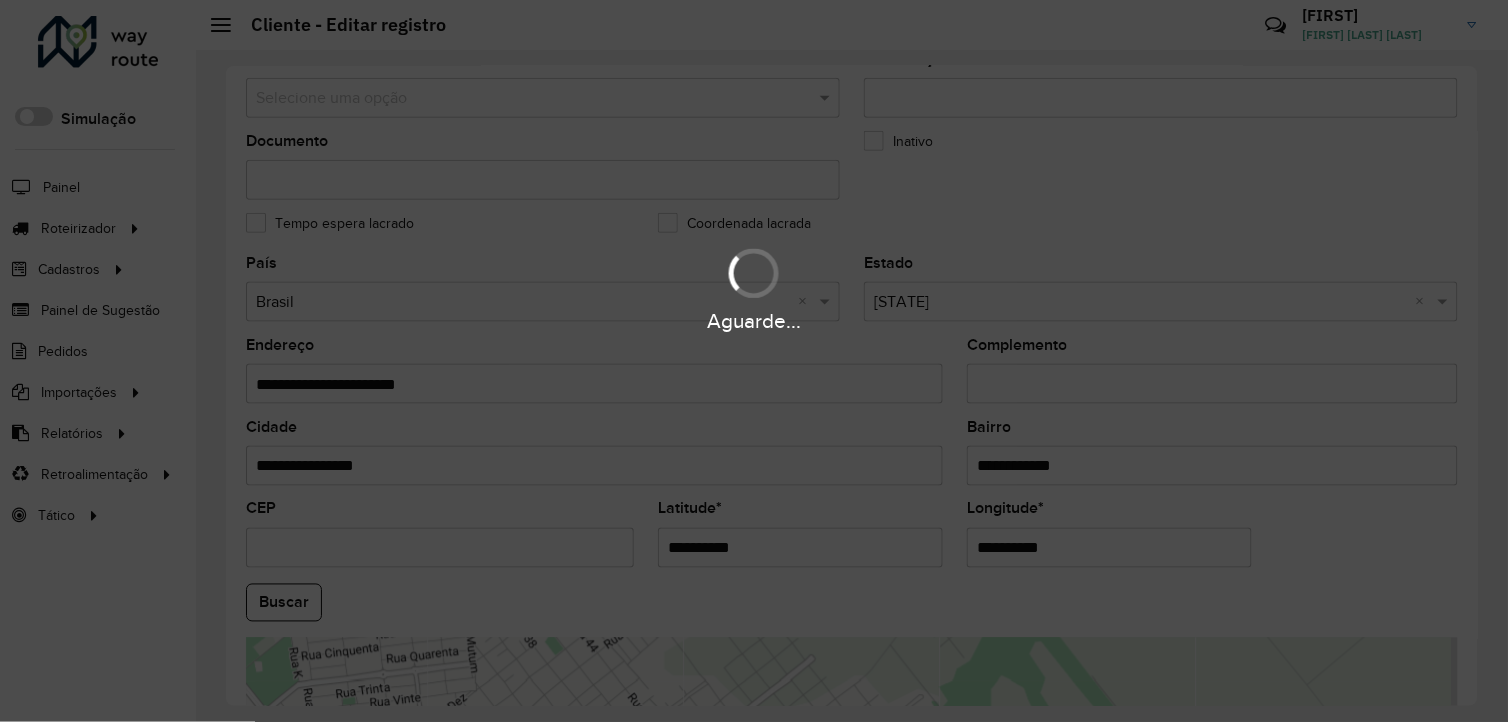 type on "**********" 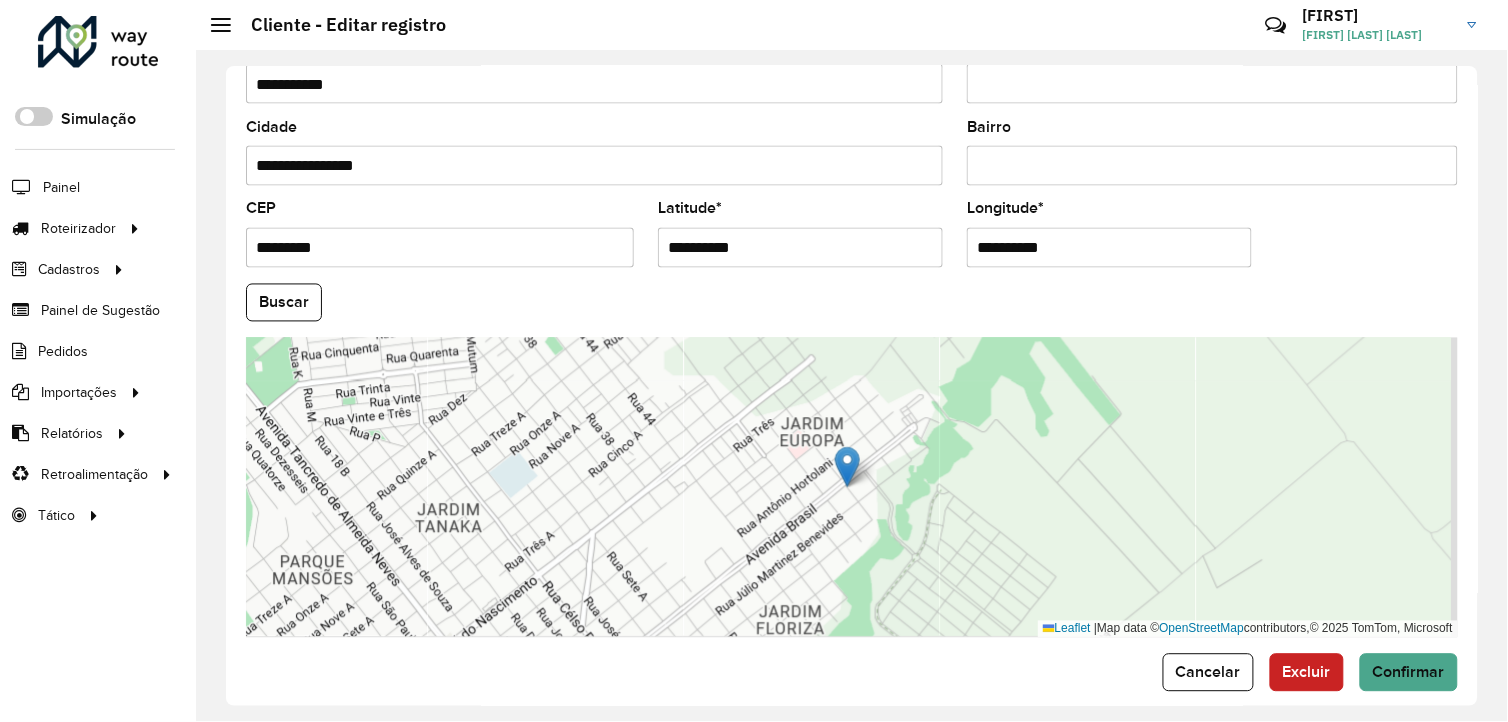 scroll, scrollTop: 770, scrollLeft: 0, axis: vertical 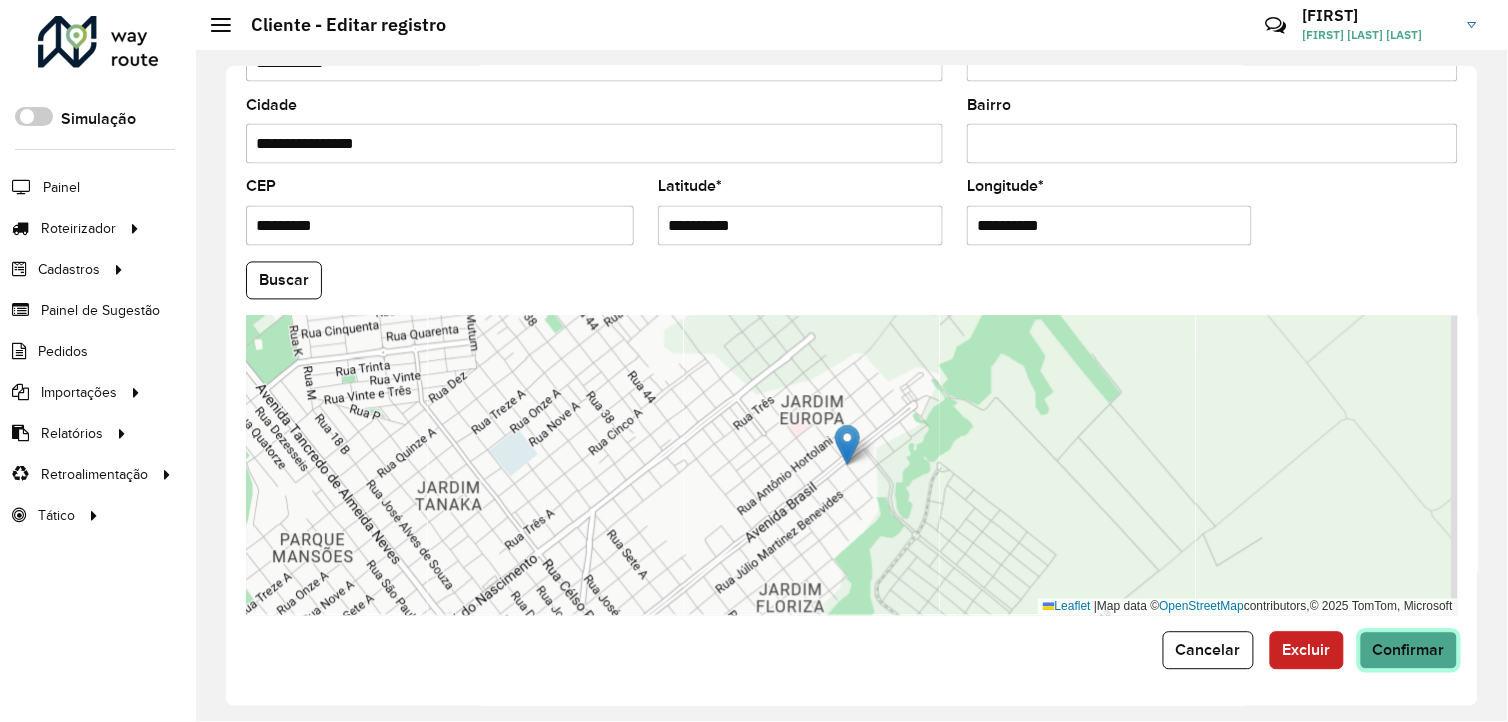 click on "Confirmar" 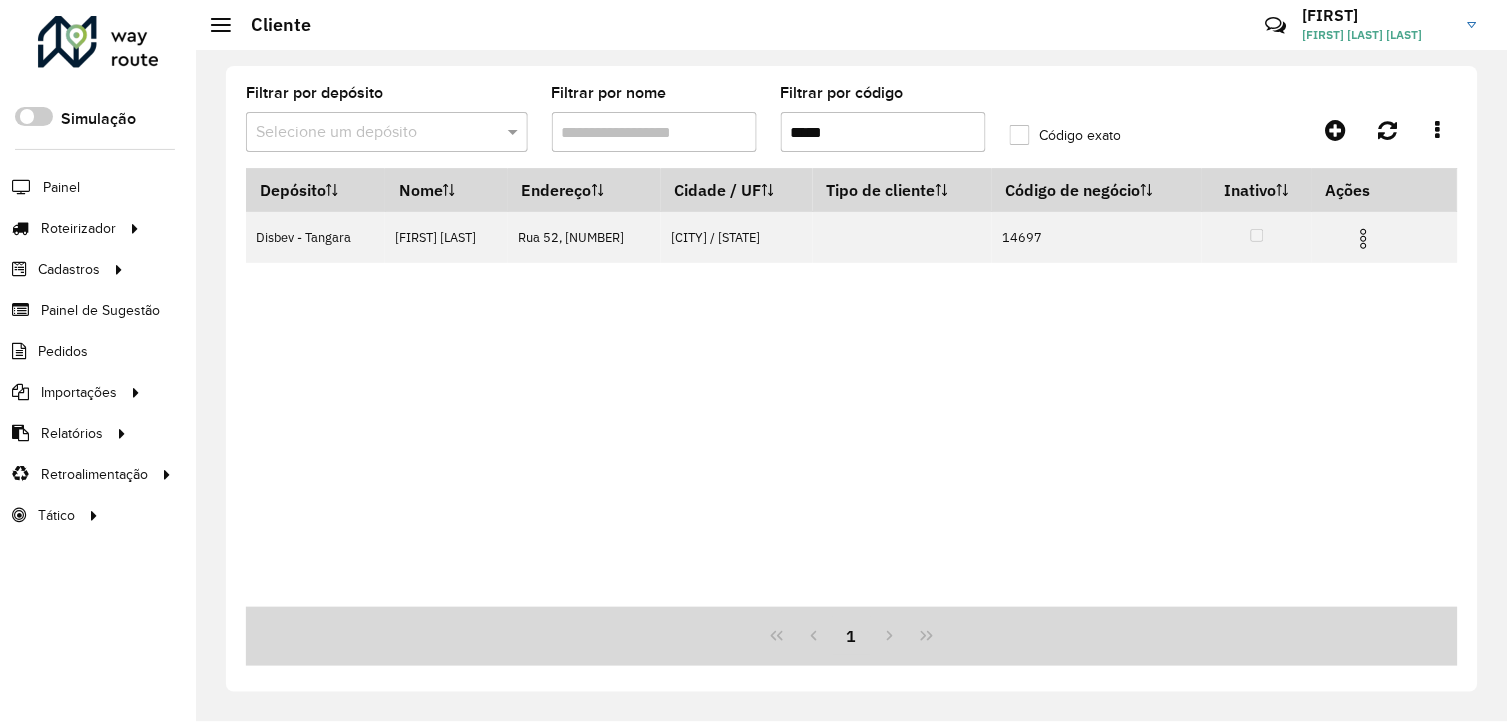 drag, startPoint x: 858, startPoint y: 135, endPoint x: 737, endPoint y: 143, distance: 121.264175 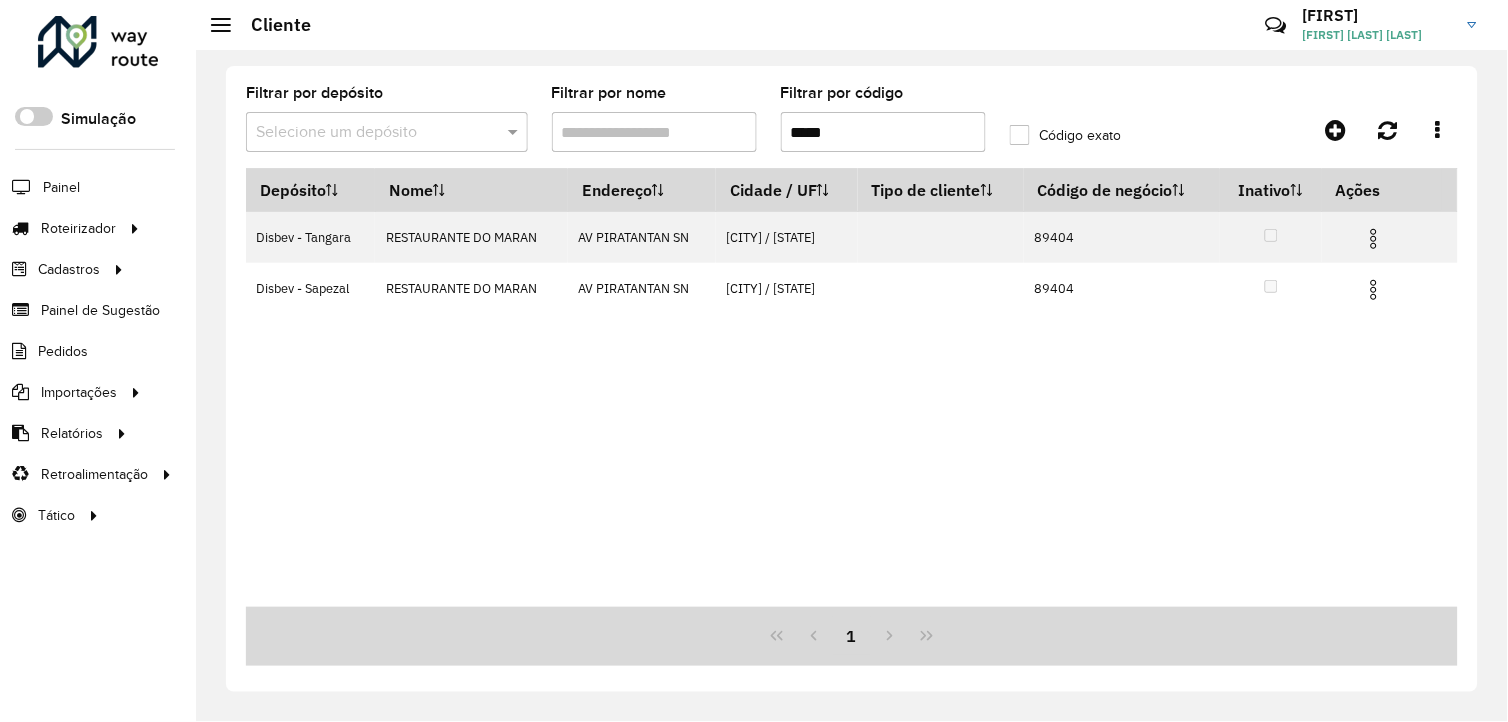 type on "*****" 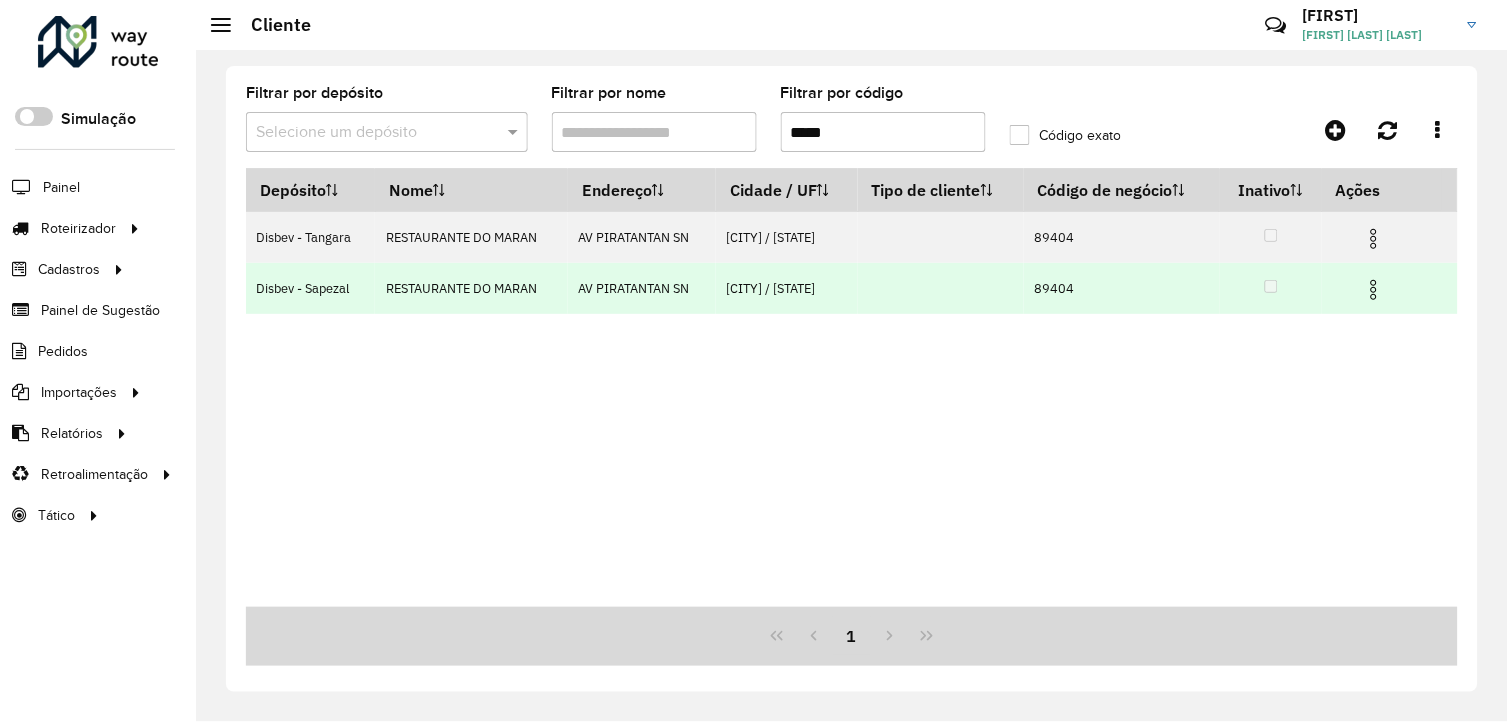 click at bounding box center (1383, 288) 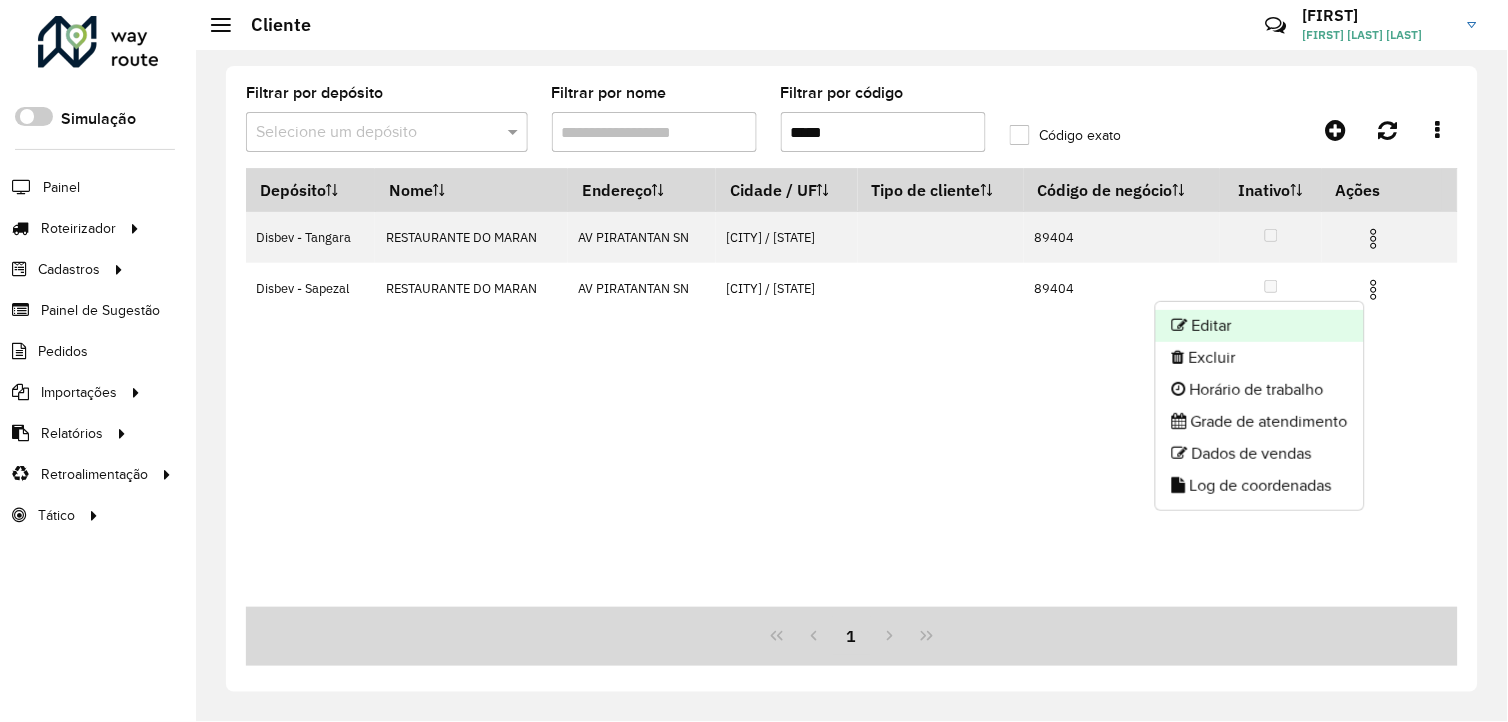 click on "Editar" 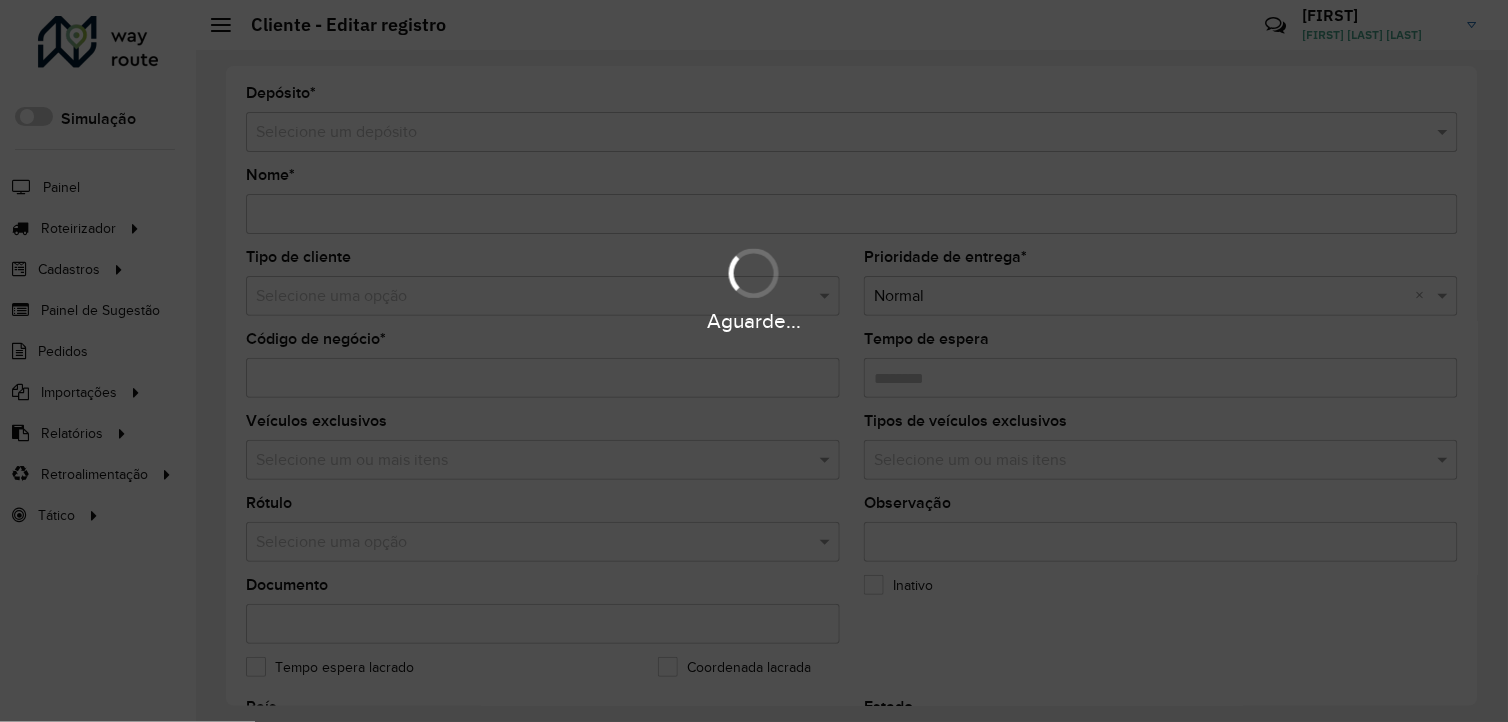 type on "**********" 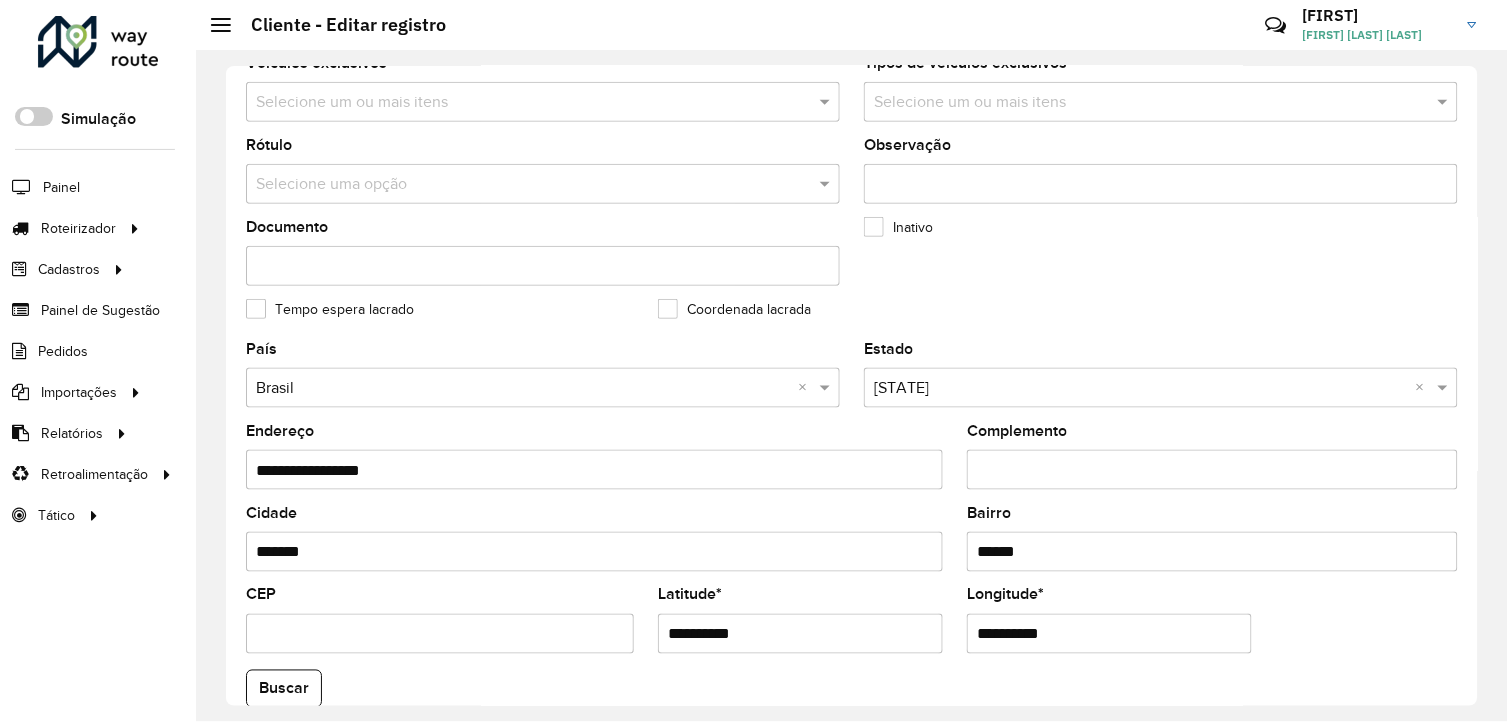 scroll, scrollTop: 444, scrollLeft: 0, axis: vertical 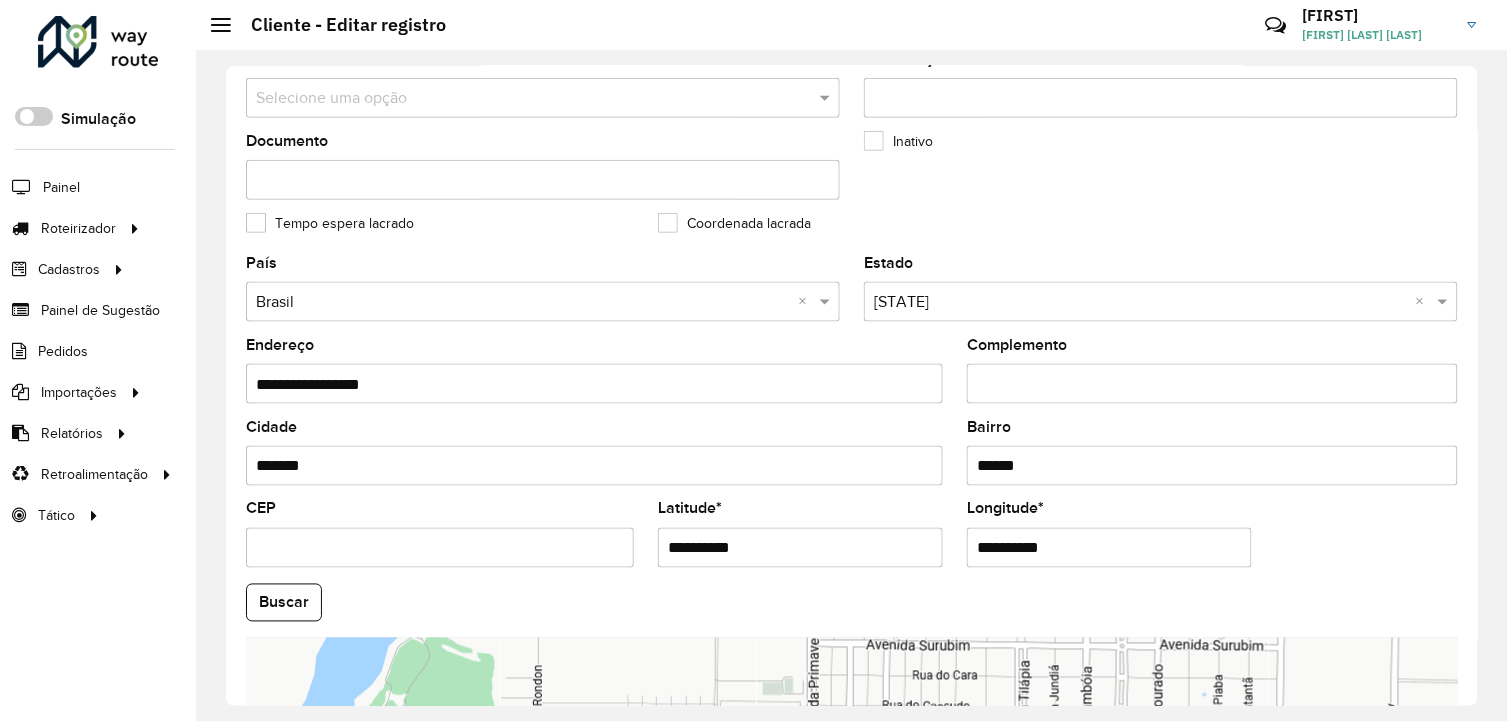 drag, startPoint x: 743, startPoint y: 555, endPoint x: 646, endPoint y: 571, distance: 98.31073 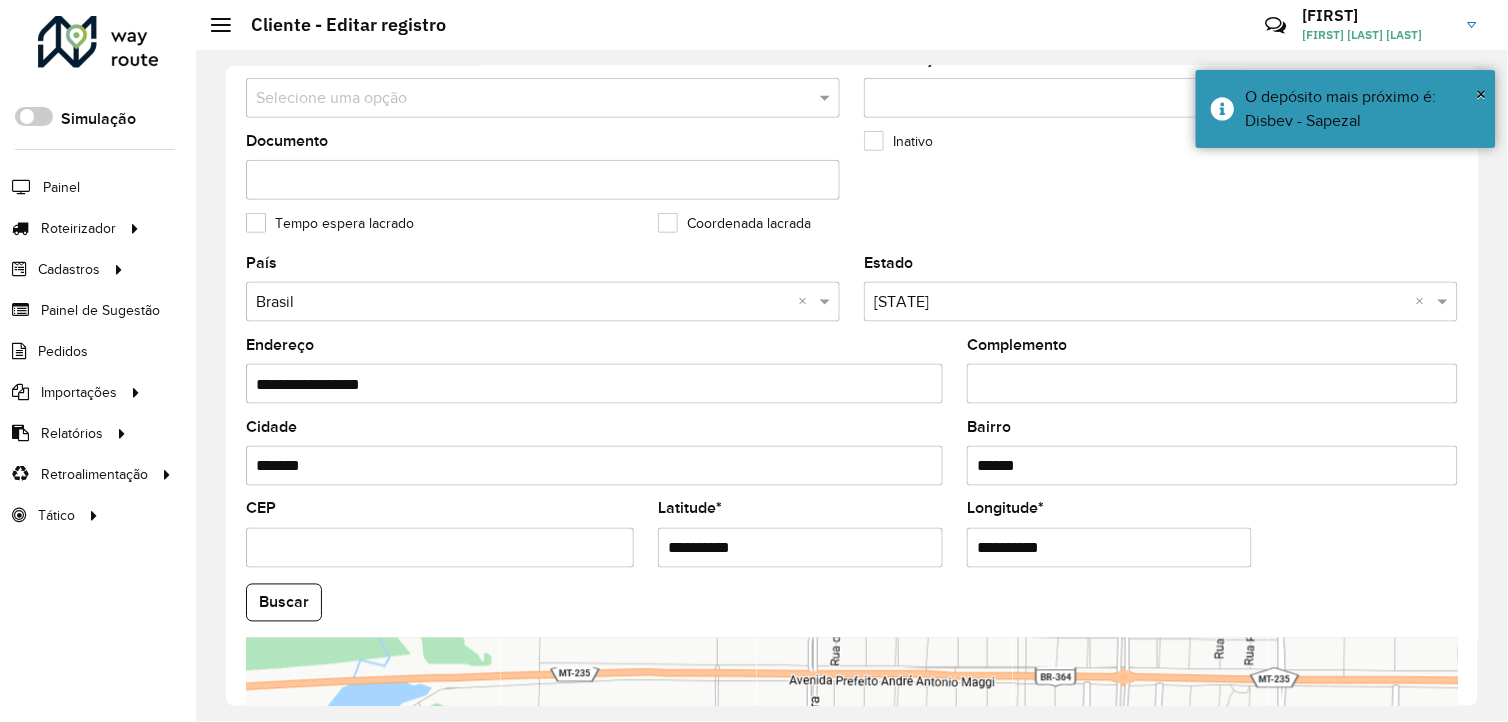drag, startPoint x: 1062, startPoint y: 540, endPoint x: 962, endPoint y: 558, distance: 101.607086 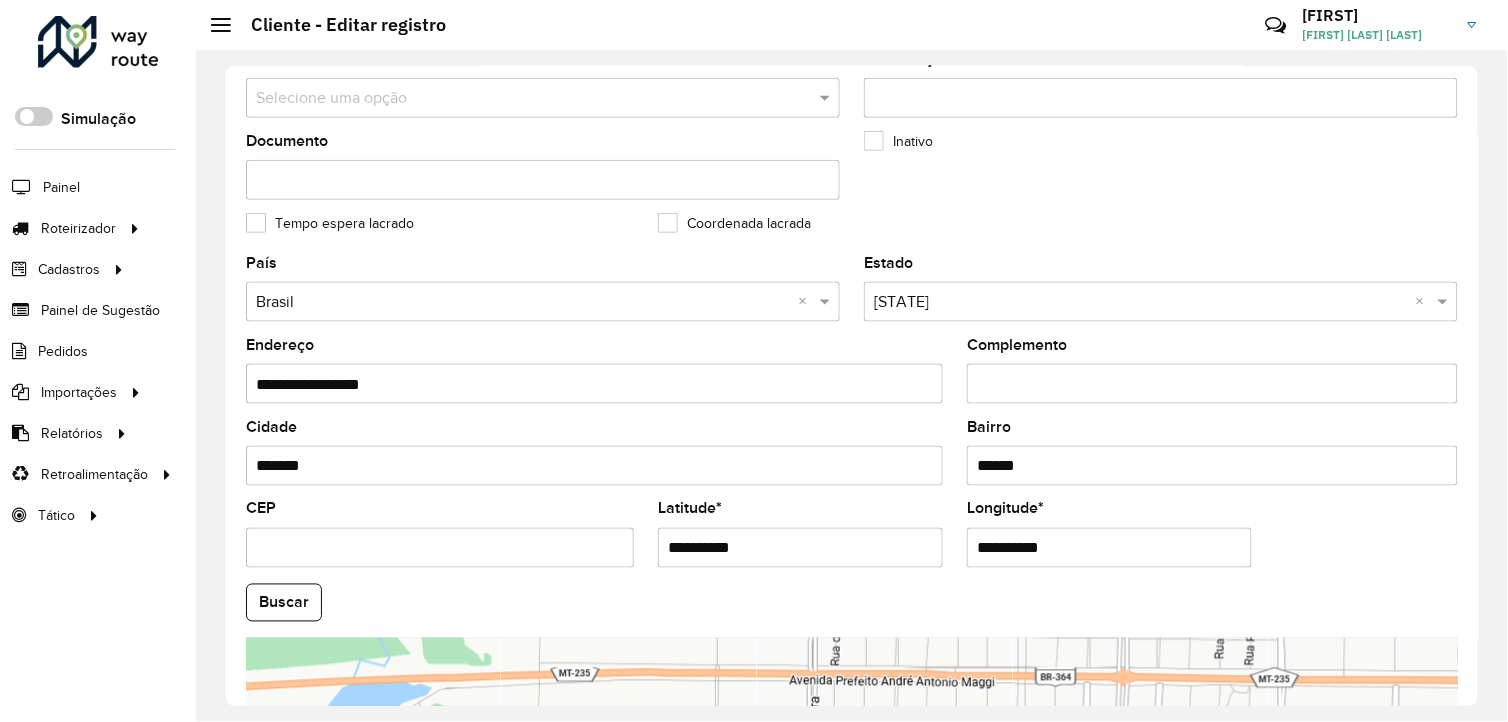 paste 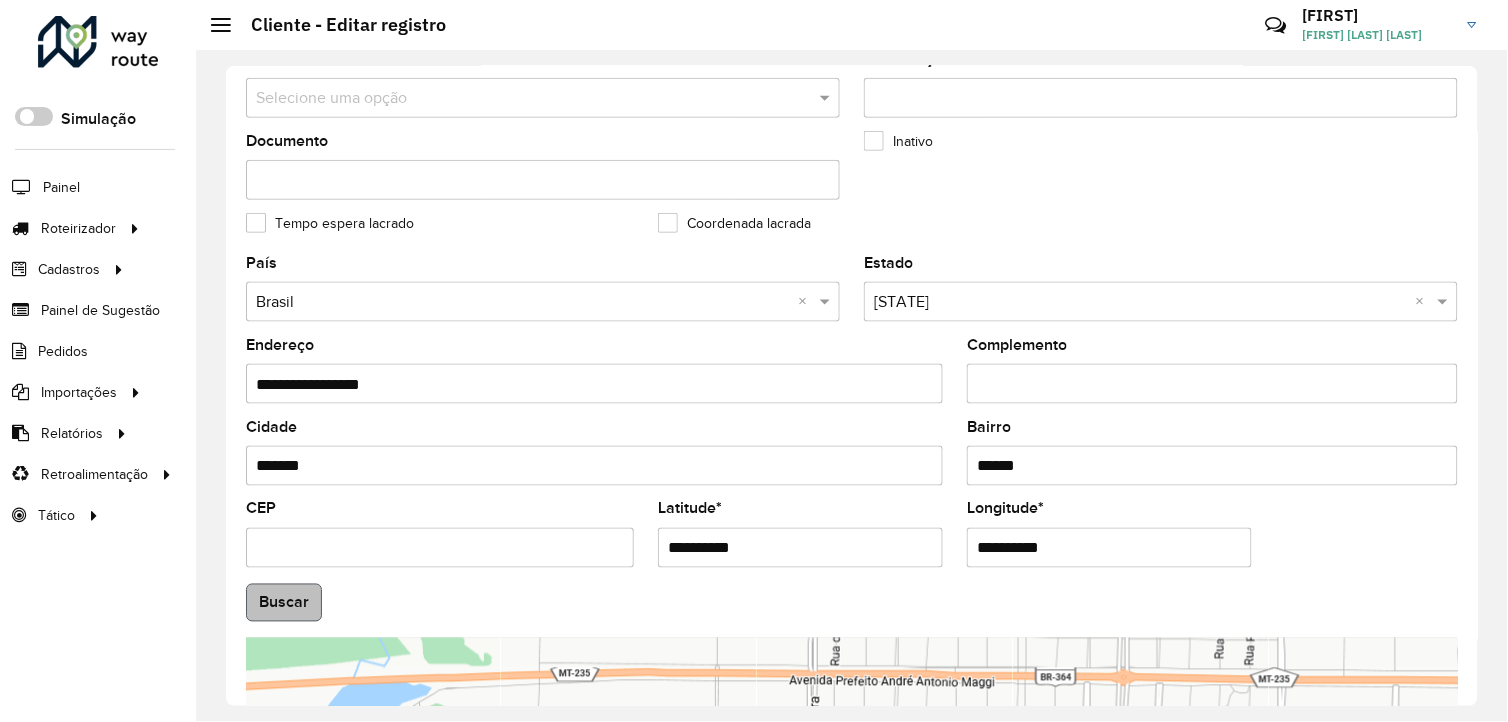 type on "**********" 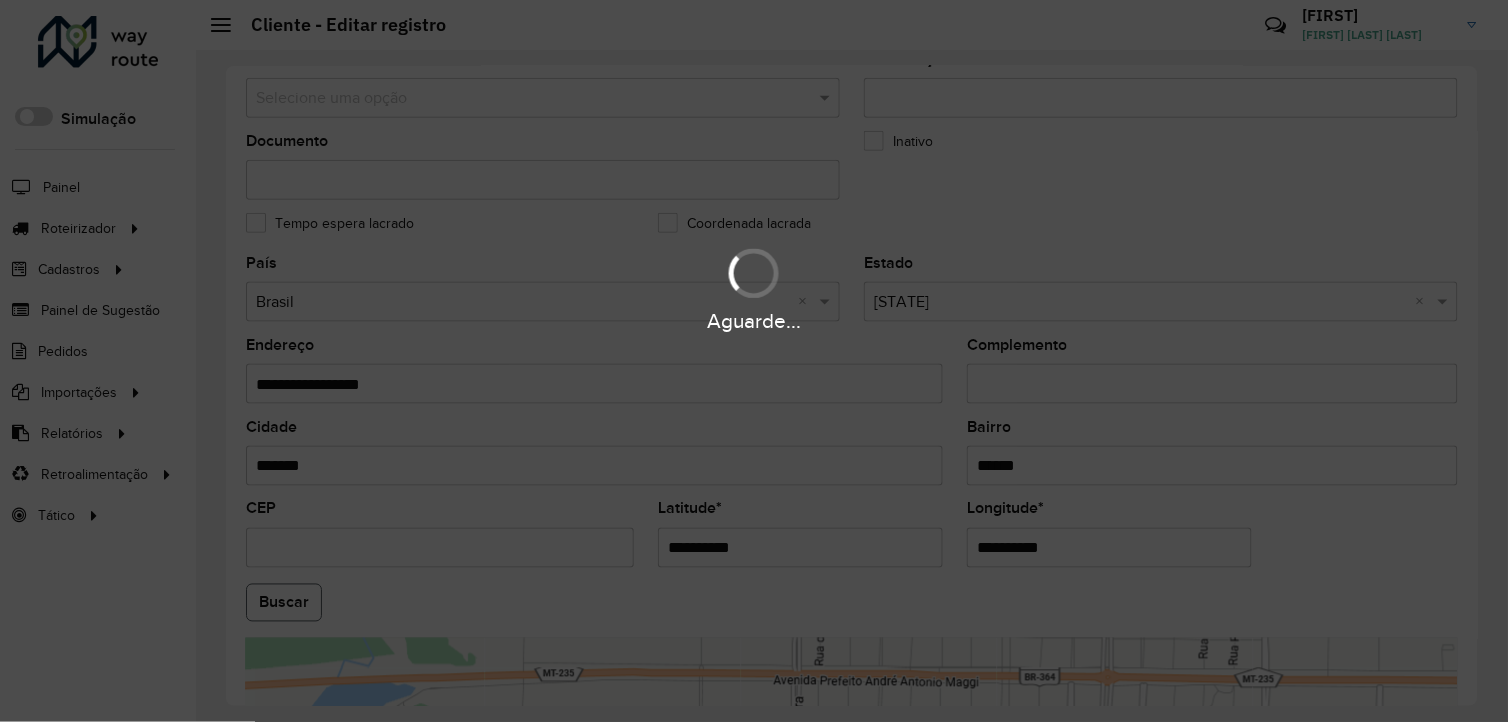 click on "Aguarde...  Pop-up bloqueado!  Seu navegador bloqueou automáticamente a abertura de uma nova janela.   Acesse as configurações e adicione o endereço do sistema a lista de permissão.   Fechar  Roteirizador AmbevTech Simulação Painel Roteirizador Entregas Cadastros Checkpoint Cliente Consulta de setores Depósito Disponibilidade de veículos Fator tipo de produto Grupo Rota Fator Tipo Produto Grupo de rotas exclusiva Grupo de setores Layout integração Modelo Parada Pedágio Ponto de apoio FAD Produto Rodízio de placa Rota exclusiva FAD Rótulo Setor Tipo de cliente Tipo de veículo Transportadora Veículo Painel de Sugestão Pedidos Importações Clientes Fator tipo produto Grade de atendimento Janela de atendimento Localização Pedidos Tempo de espera Veículos Relatórios Ações da sessão Clientes Clientes fora malha Exclusão pedido Fator tipo de produto Filtros da sessão Indicadores roteirização Integração automática Pedidos agrupados Pedidos não Roteirizados Romaneio Roteirização * *" at bounding box center (754, 361) 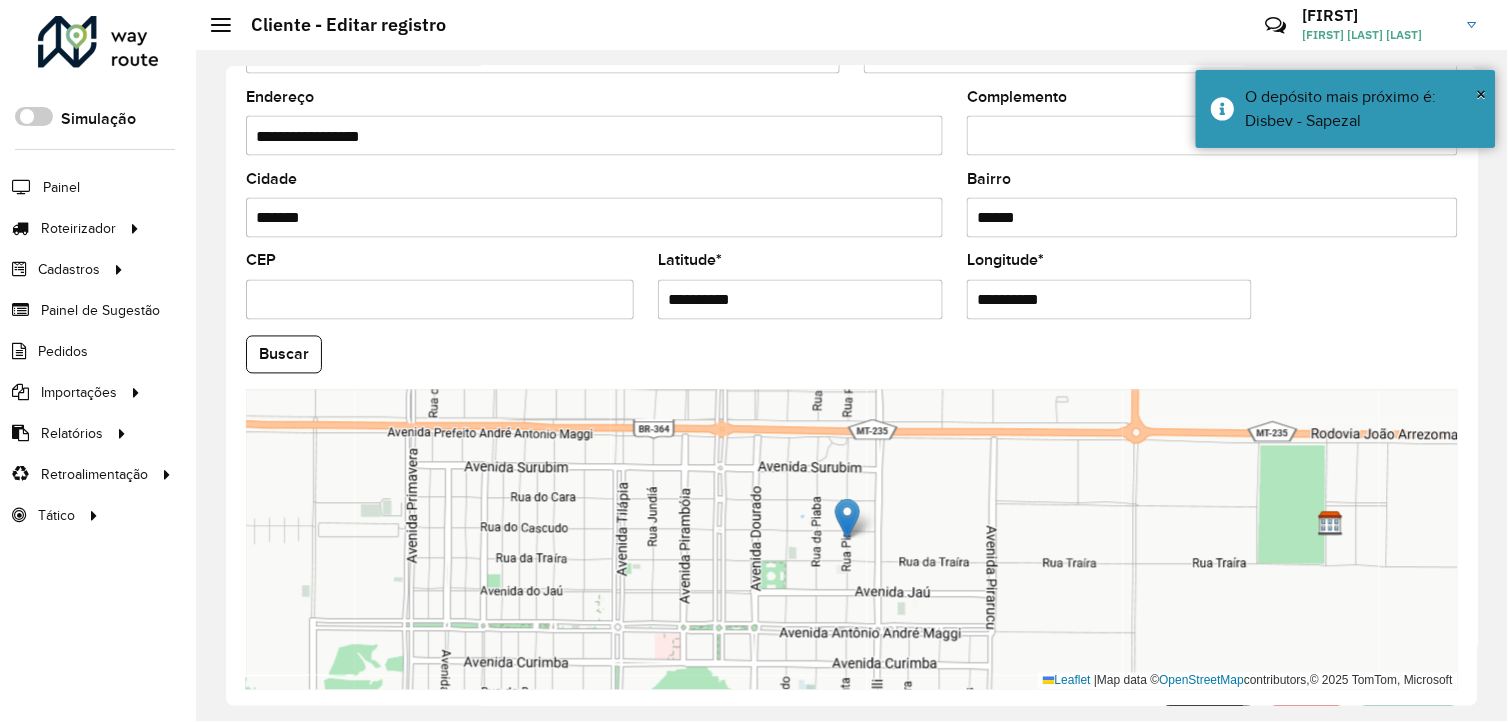 scroll, scrollTop: 770, scrollLeft: 0, axis: vertical 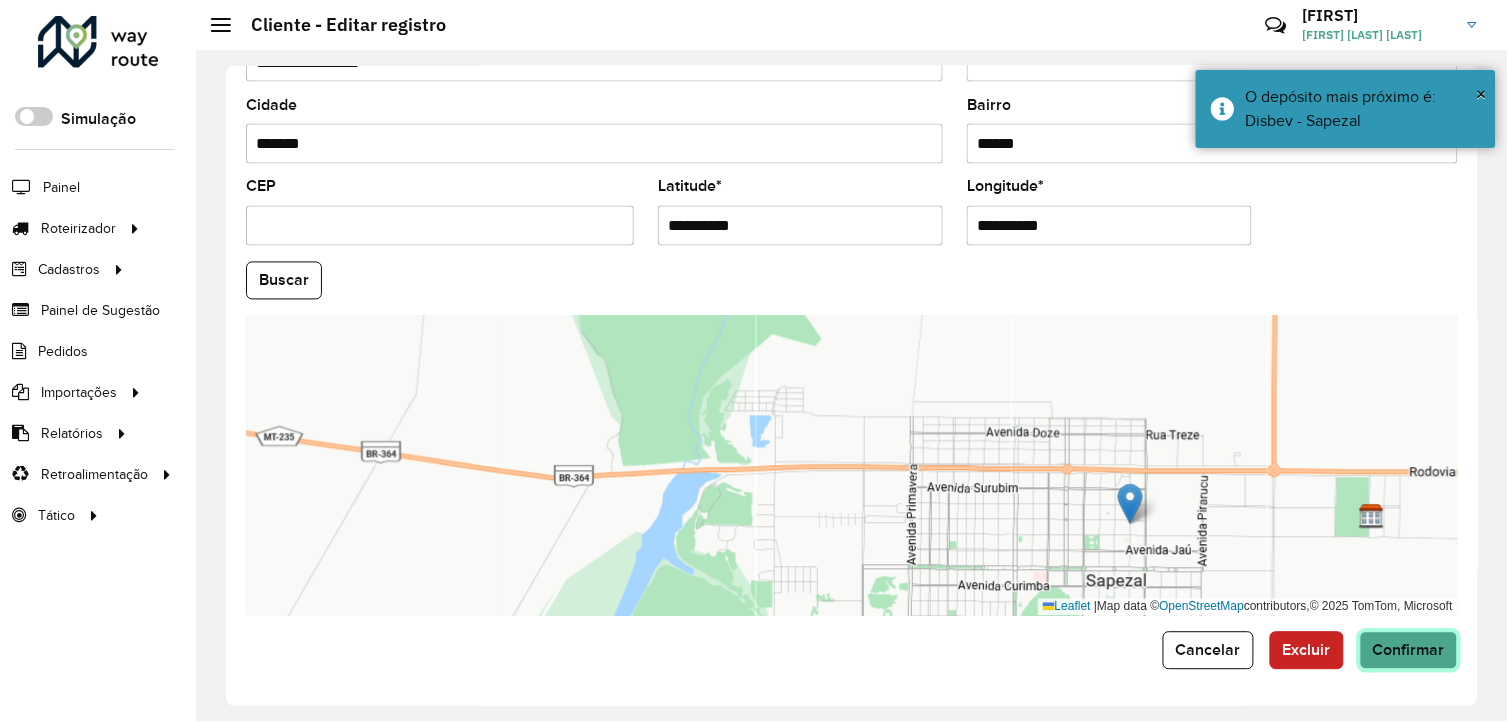 click on "Confirmar" 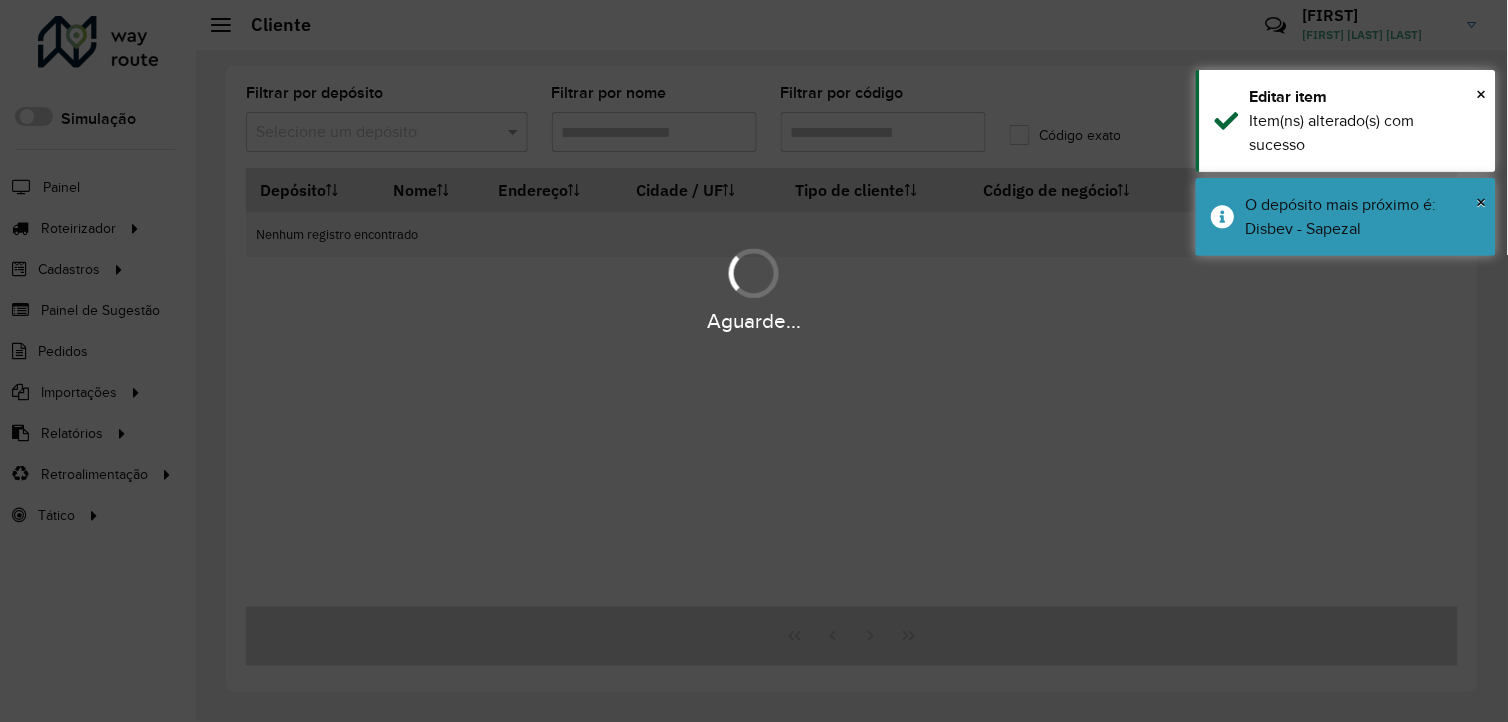 type on "*****" 